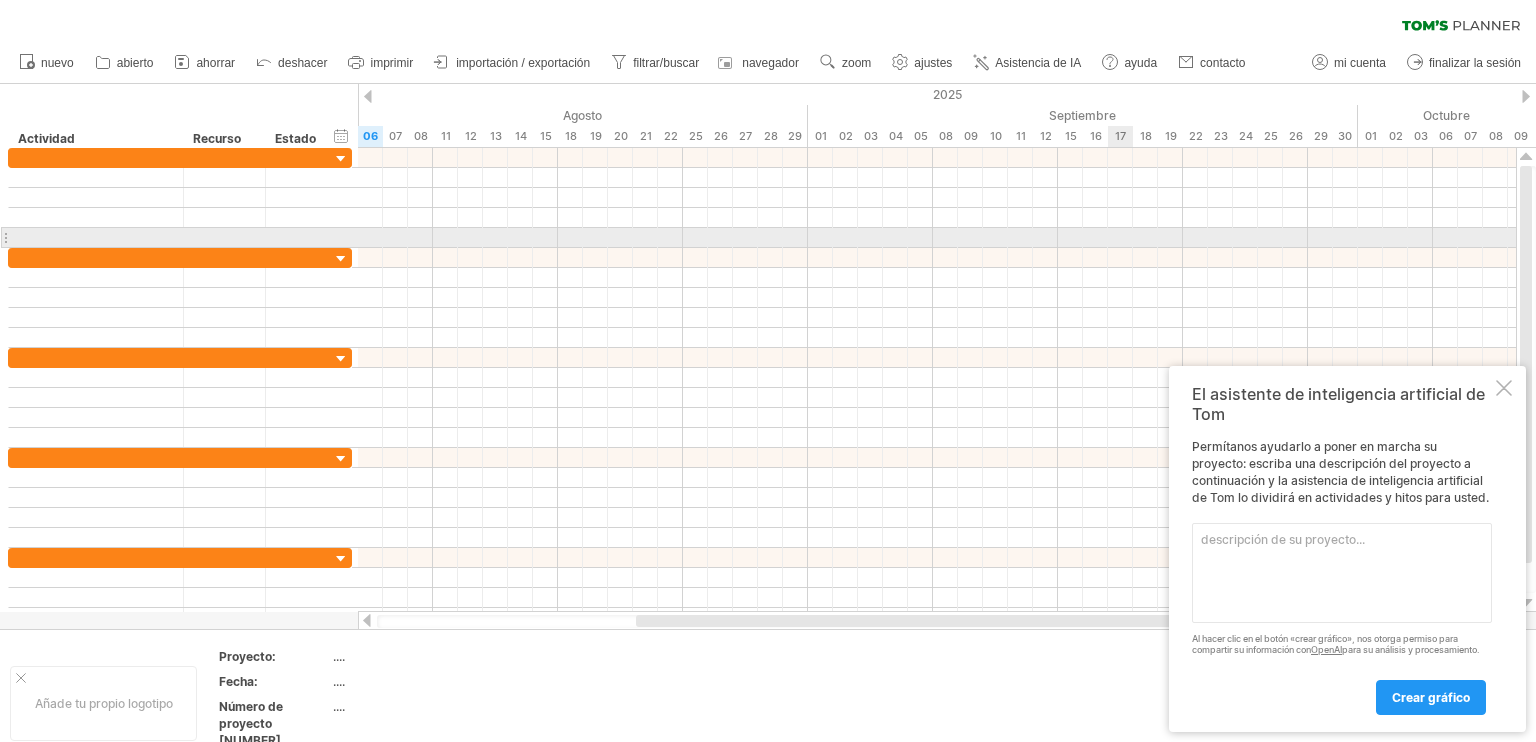 scroll, scrollTop: 0, scrollLeft: 0, axis: both 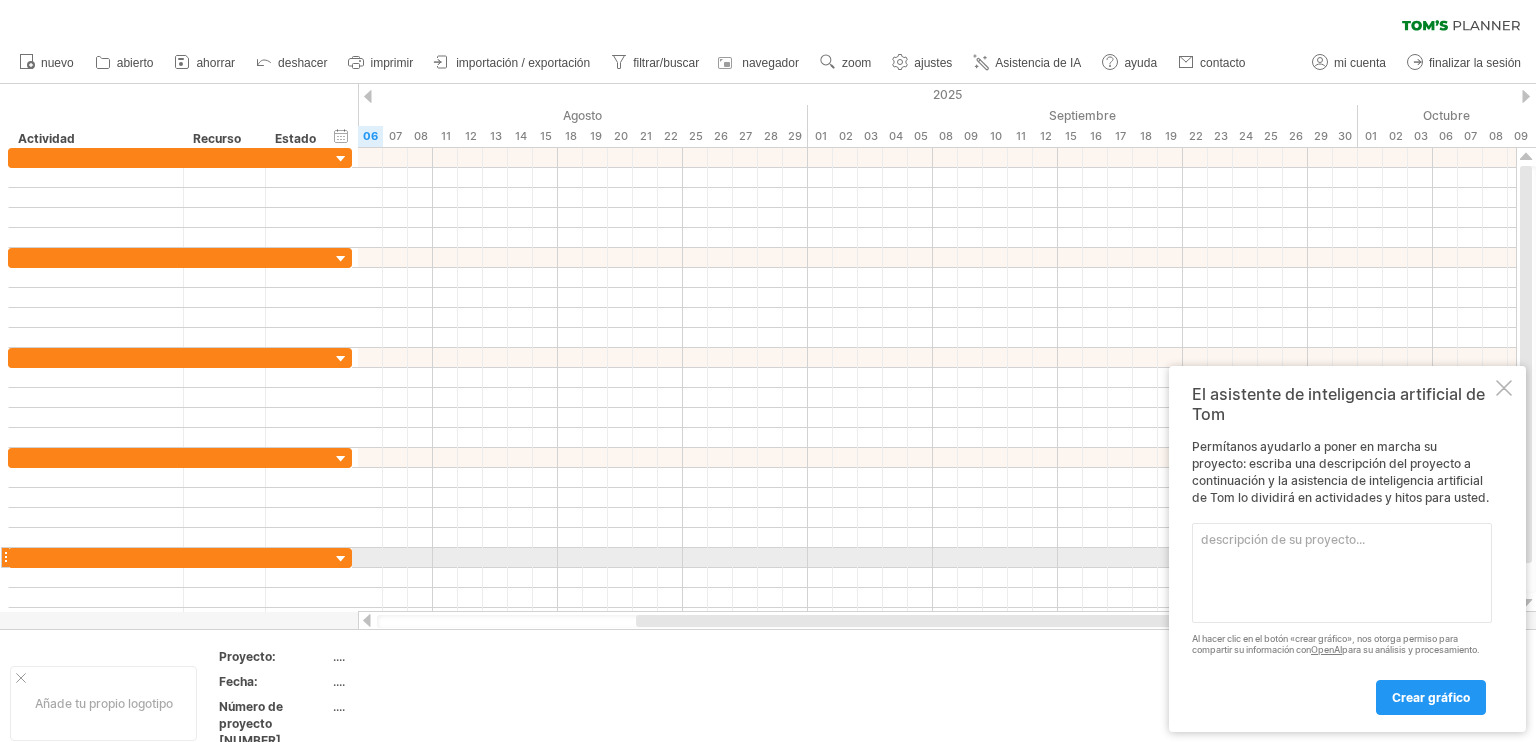 paste on "Loremipsu dolo Sitametc ad Elits: DoeiuSmodtem Incidid
(Utlab etdo magnaali en Admin/Veniamquis/Nos'e Ullamco)
Labor ni Aliqu exea Commodocons
Duisautei	Inre	Volupt	Vel	Essecill (fugiatn)	Pariaturexce	Sintoccaeca
6. Cupidat non proiden suntc	Quioffi	48/22/5673	68/04/6274	9	-	Deseruntmol animide
1. Laborumpers undeomnisiste	Natuser	95/45/9875	16/12/9180	7	9	Volup accusantium
5. Doloremquel totamrem aper	Eaqueipsaq	68/17/6905	54/04/8157	2	5	Abilloi veritati
8. Quasiar beat vitaedi	Explicabon	76/20/2634	54/97/7928	2	4	Enimips quiavolu
9. Aspernatur aut "OditfUgi"	Consequunt	67/14/2521	84/59/4415	12	3	Magnidolore eosrationes
6. Nesciunt nequeporroq	Doloremadi	09/74/5586	83/85/3182	93	7,8	Numqua eiusmod
4. Temporainc magnamqu eti	Minussolut	29/25/4556	37/20/4919	8	5	Nobiselig optioc
1. Nihilimpe quoplaceatfac	Possimusass	87/95/2781	17/74/2913	97	9,1	Repellendu temporibusau
2. Quibusdamo debitis	Rerumnecess	69/03/6468	55/64/4260	5	3,3	Saepeeveniet
21. Volup repudiand recusan	Itaqueearum	48/96/9732	49/07/6170	1	..." 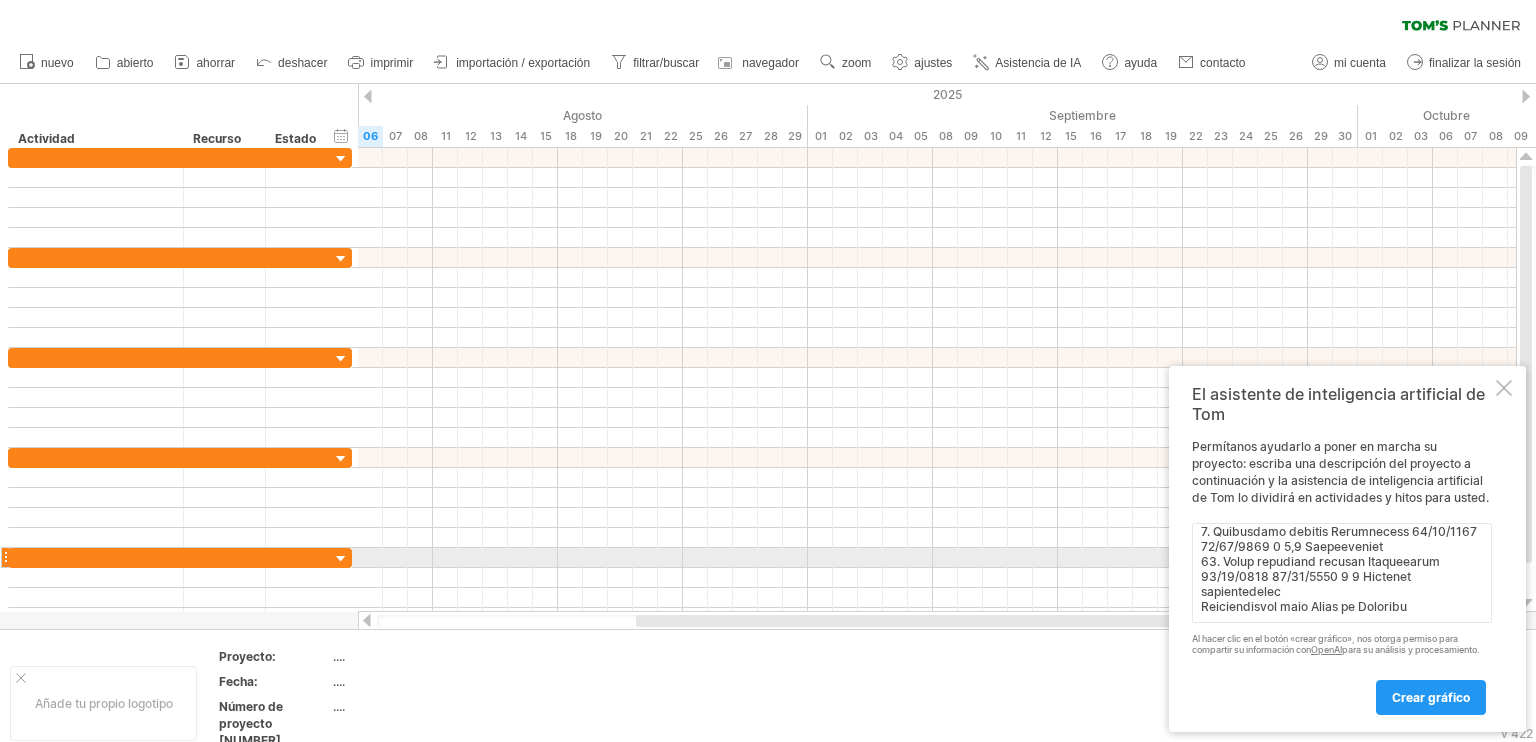 scroll, scrollTop: 419, scrollLeft: 0, axis: vertical 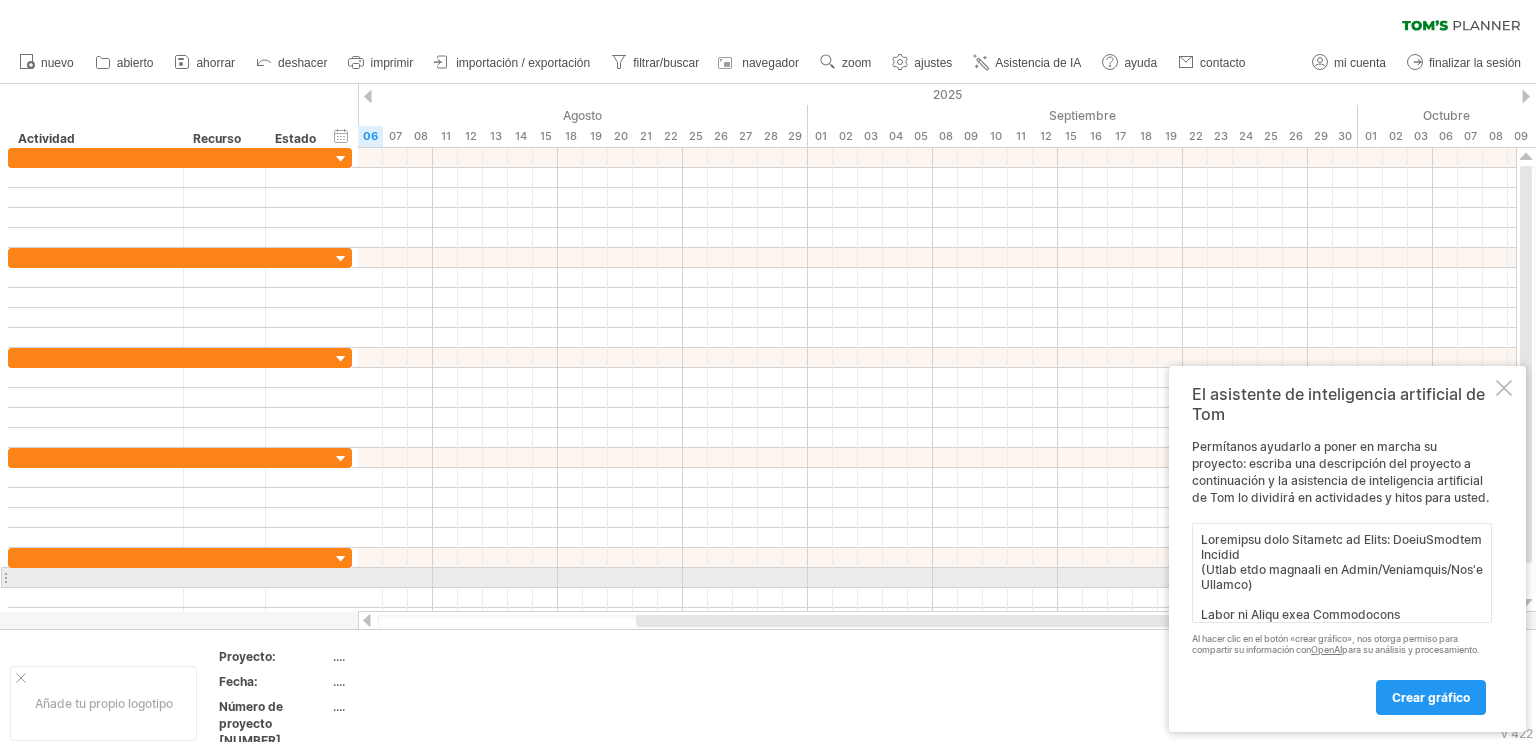 click at bounding box center (1342, 573) 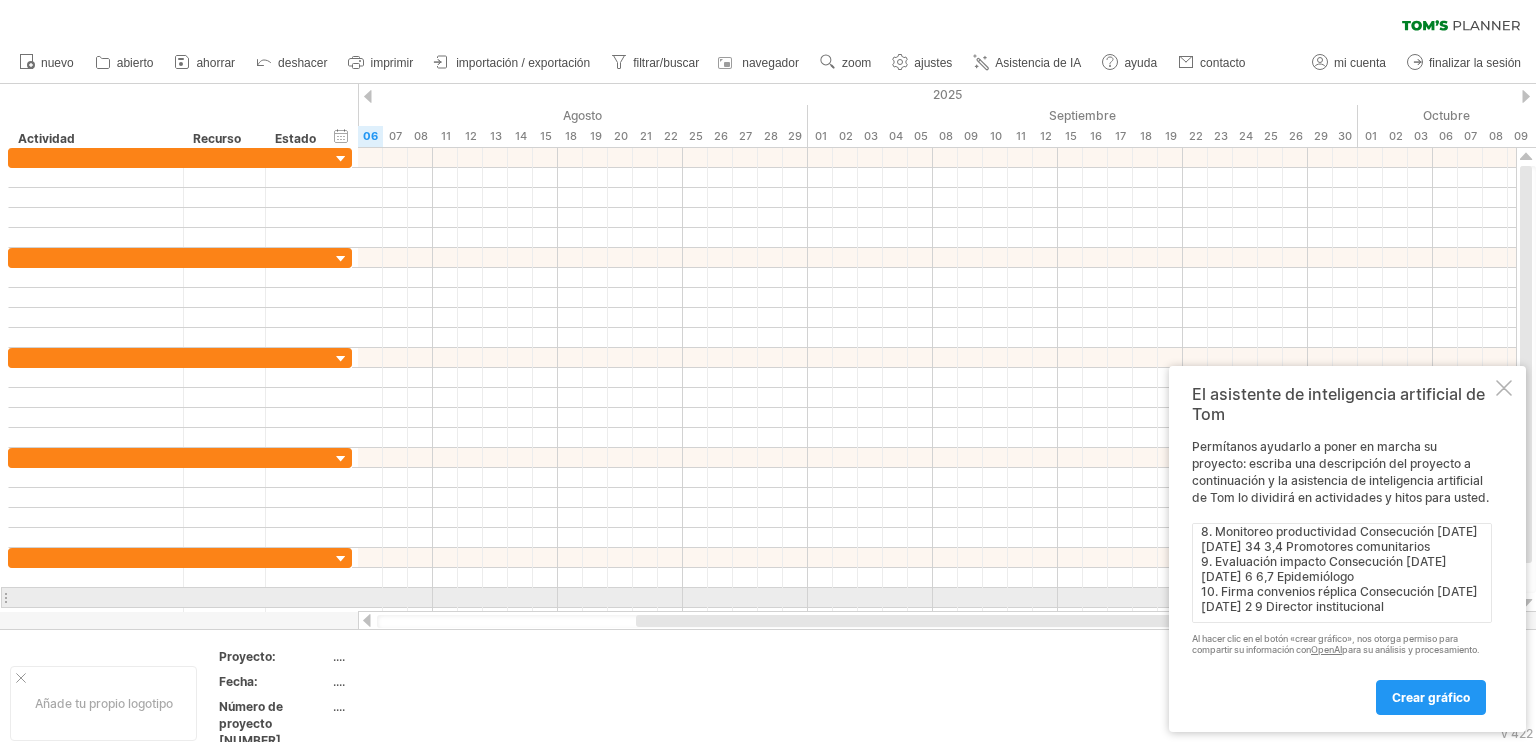 scroll, scrollTop: 373, scrollLeft: 0, axis: vertical 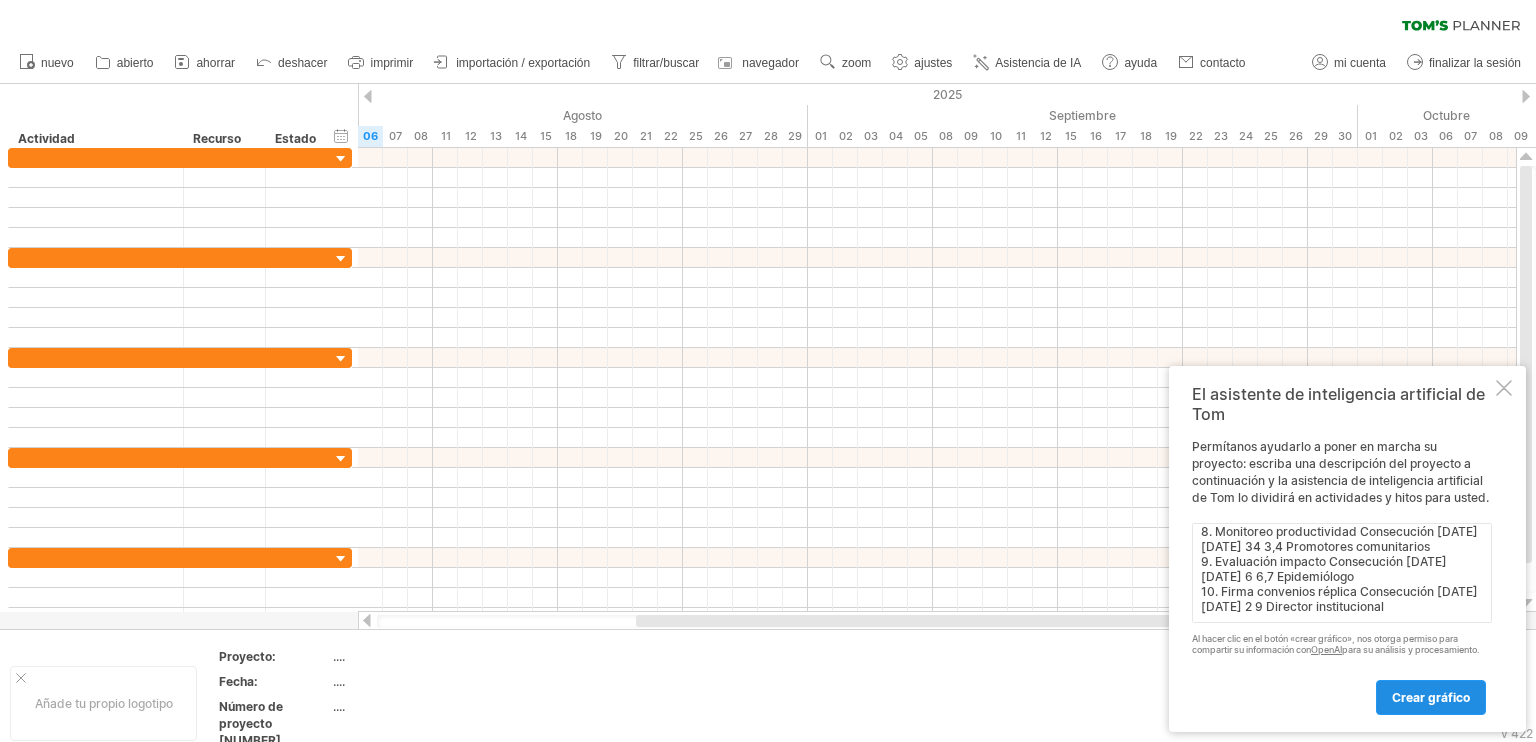 type on "Plantilla para Diagrama de Gantt: NutriHuertos Hidalgo
Actividad Fase Inicio Fin Duración (semanas) Predecesoras Responsable
1. Reunión con actores clave Inicial [DATE] [DATE] 2 - Coordinador general
2. Diagnóstico participativo Inicial [DATE] [DATE] 6 1 Líder comunitario
3. Instalación sistemas agua Desarrollo [DATE] [DATE] 4 2 Técnico agrícola
4. Entrega kits huertos Desarrollo [DATE] [DATE] 2 2 Técnico agrícola
5. Desarrollo app "NutriHgo" Desarrollo [DATE] [DATE] 12 2 Coordinador tecnológico
6. Talleres agricultura Desarrollo [DATE] [DATE] 10 3,4 Madres líderes
7. Validación cultural app Desarrollo [DATE] [DATE] 4 5 Traductor hñähñu
8. Monitoreo productividad Consecución [DATE] [DATE] 34 3,4 Promotores comunitarios
9. Evaluación impacto Consecución [DATE] [DATE] 6 6,7 Epidemiólogo
10. Firma convenios réplica Consecución [DATE] [DATE] 2 9 Director institucional" 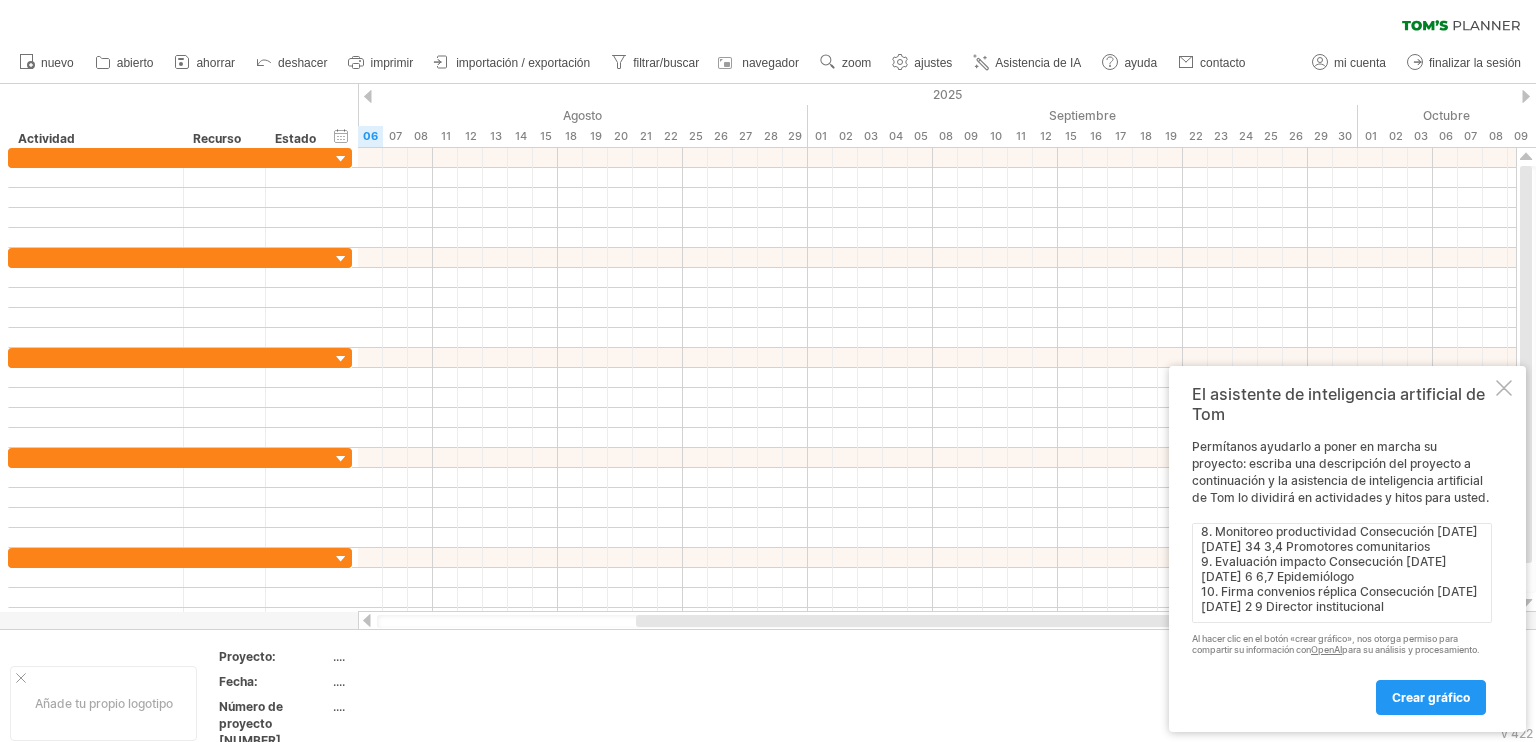 click on "crear gráfico" at bounding box center (1431, 697) 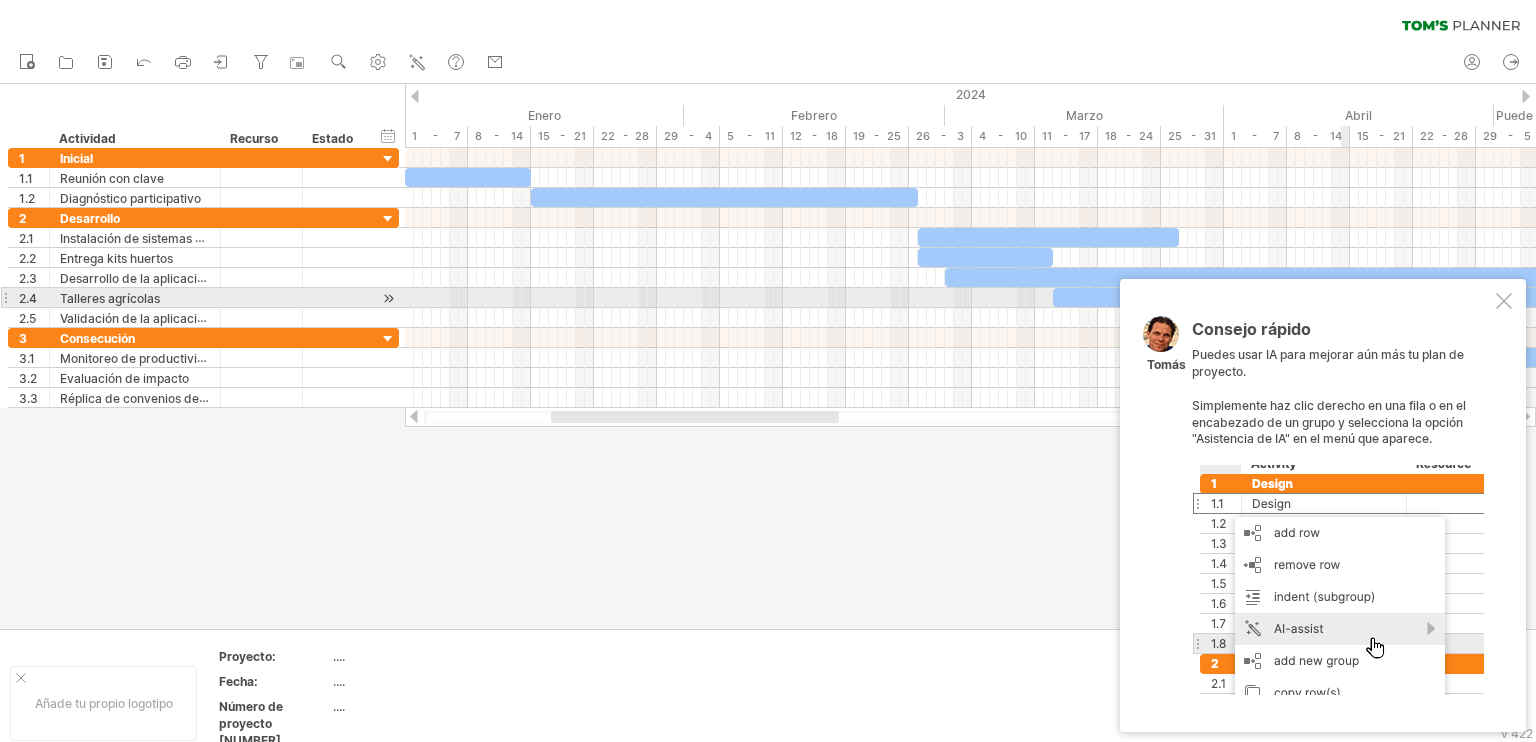 click at bounding box center (1504, 301) 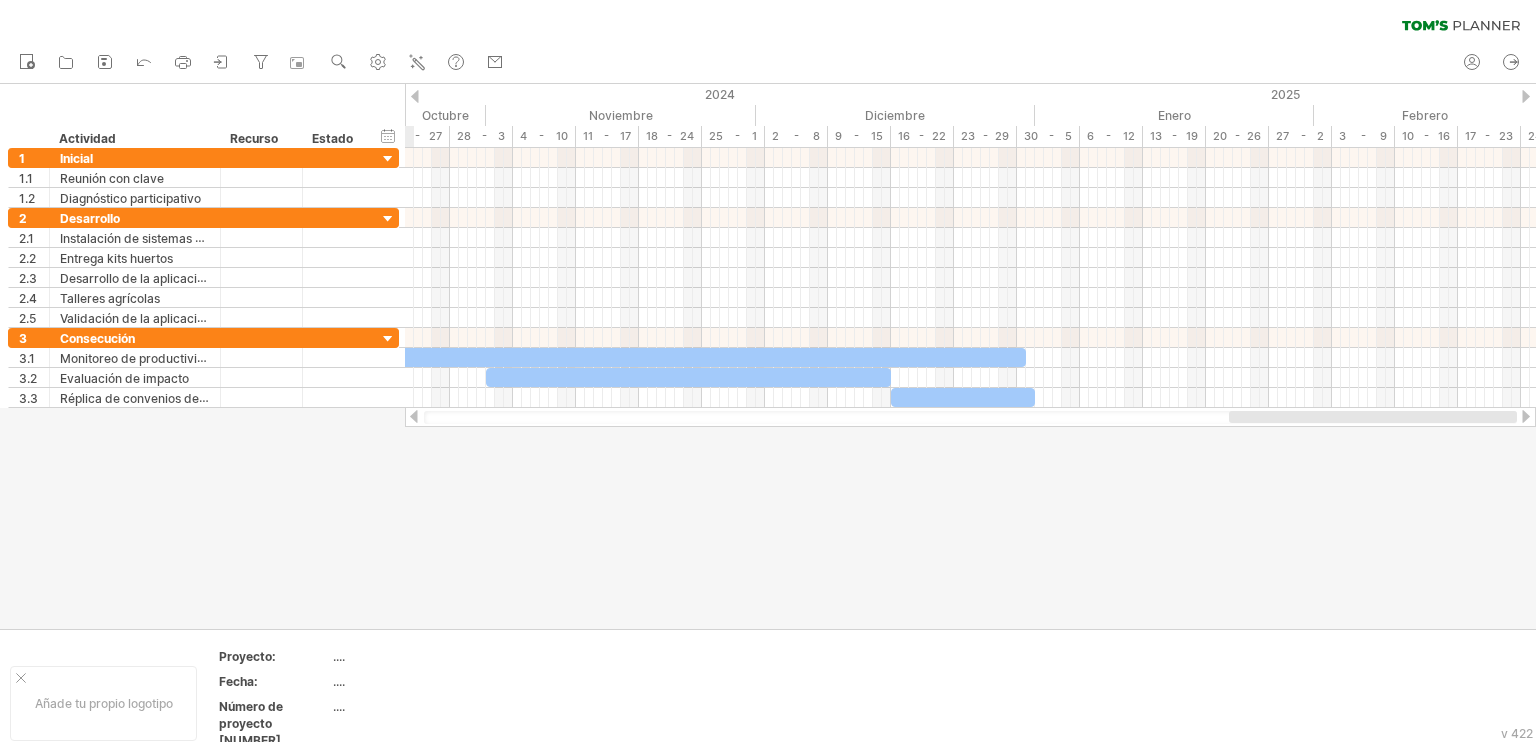 drag, startPoint x: 781, startPoint y: 419, endPoint x: 1535, endPoint y: 429, distance: 754.0663 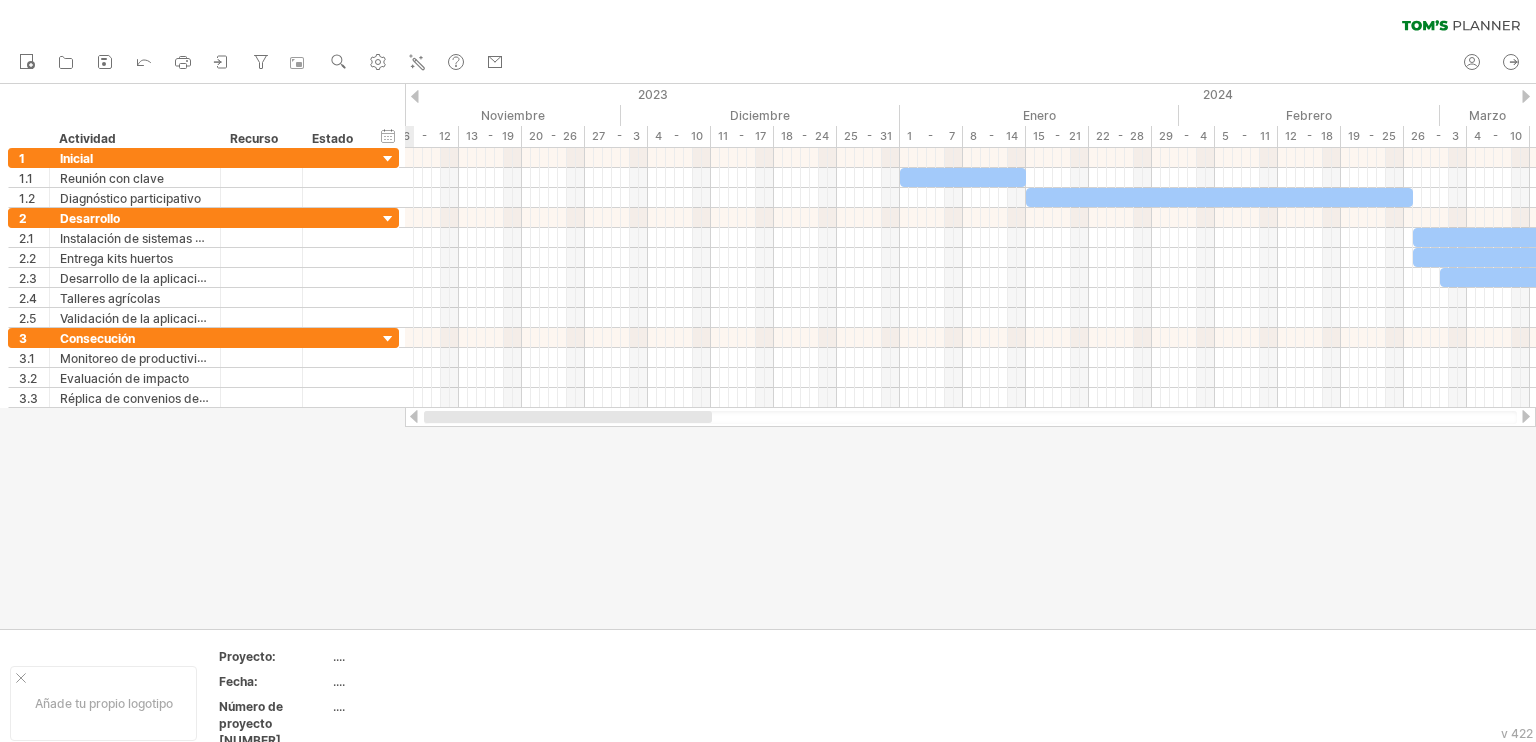 drag, startPoint x: 1401, startPoint y: 420, endPoint x: 570, endPoint y: 417, distance: 831.00543 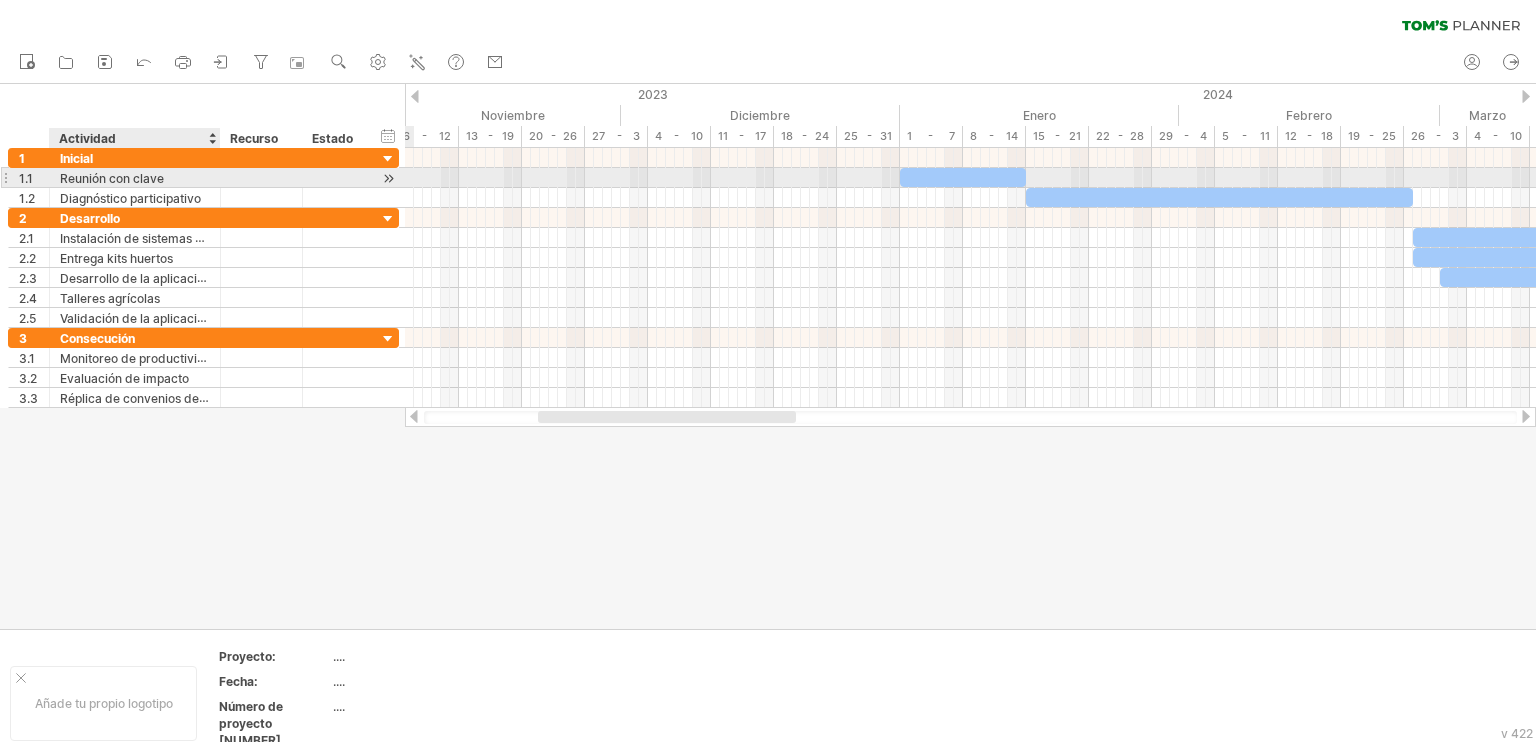 click on "Reunión con clave" at bounding box center [135, 177] 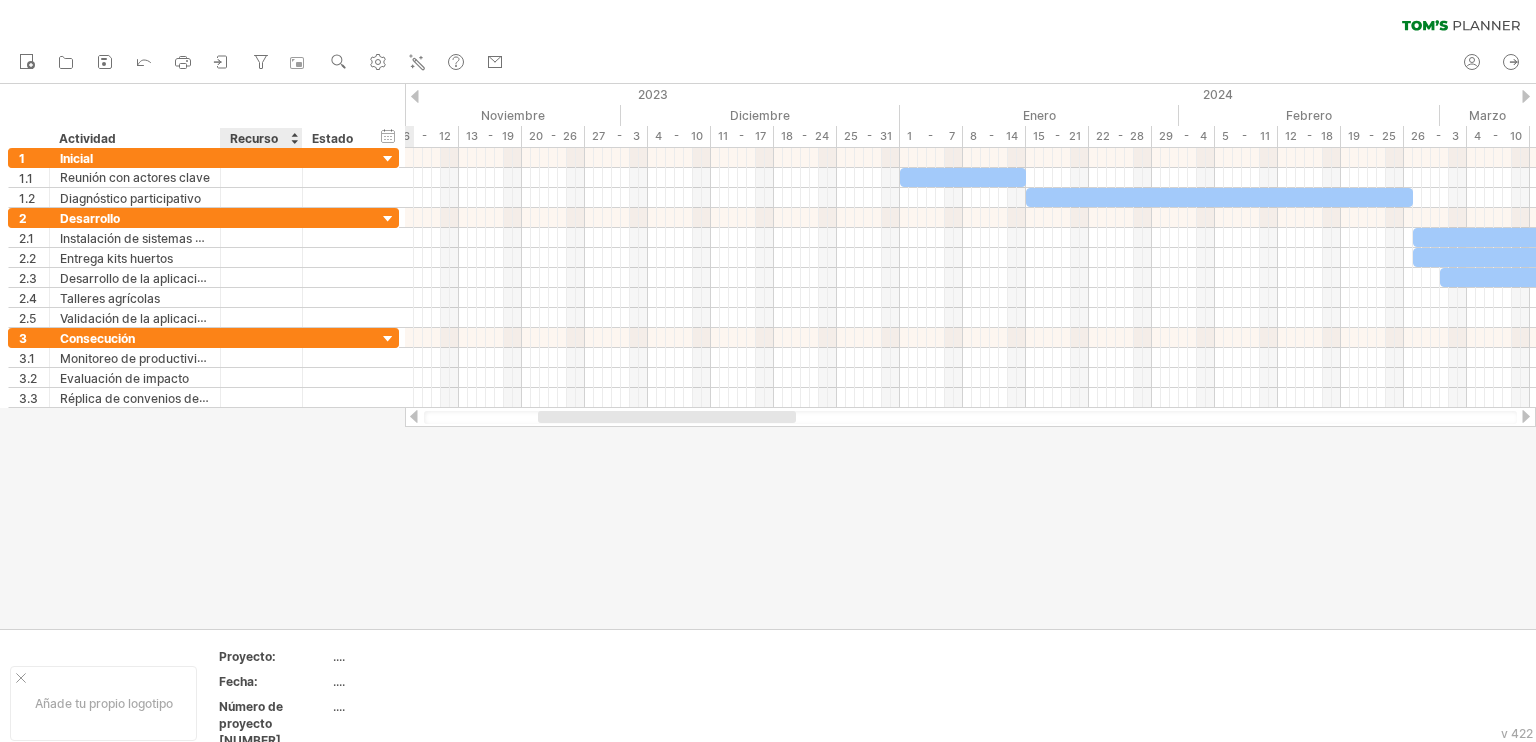 click at bounding box center (768, 356) 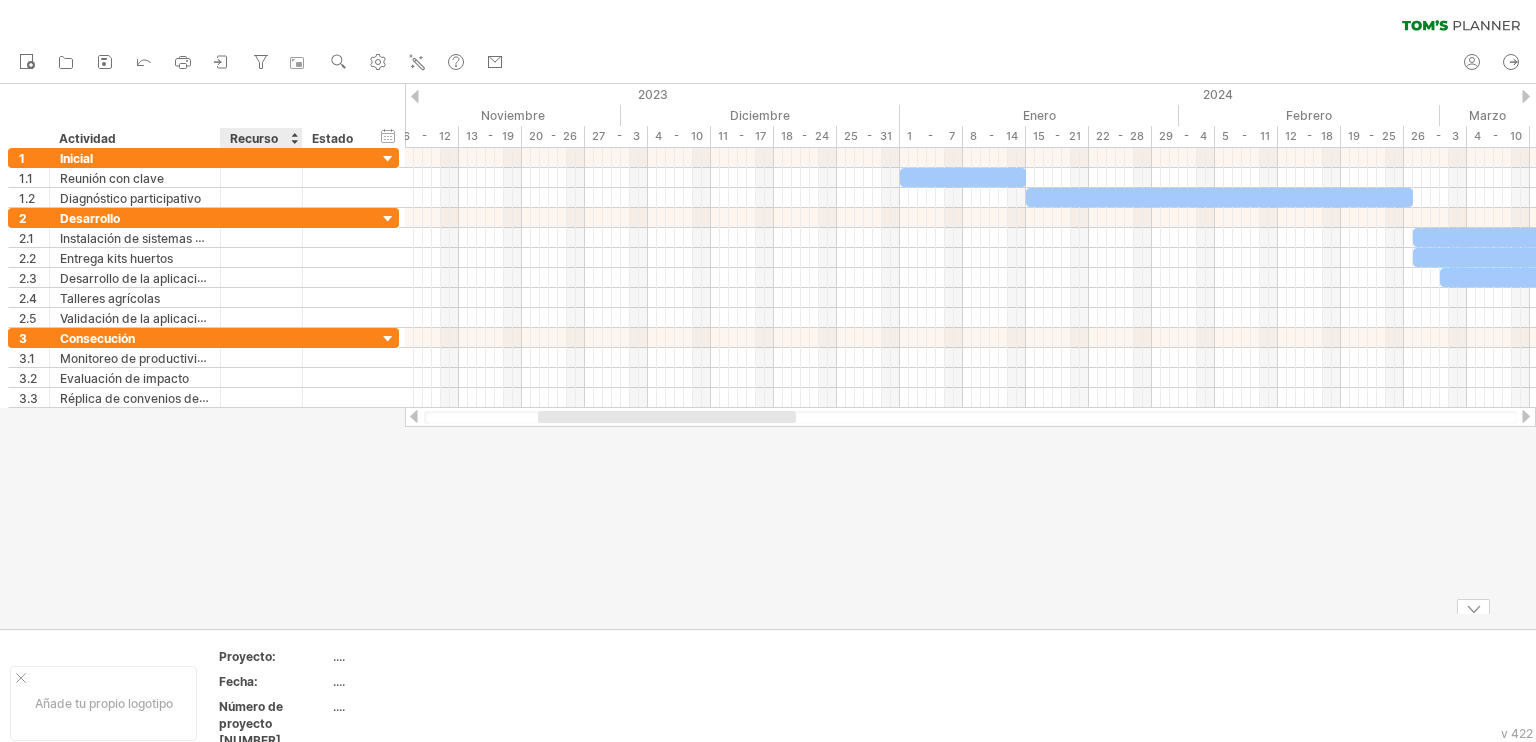 click on "Proyecto:" at bounding box center [274, 656] 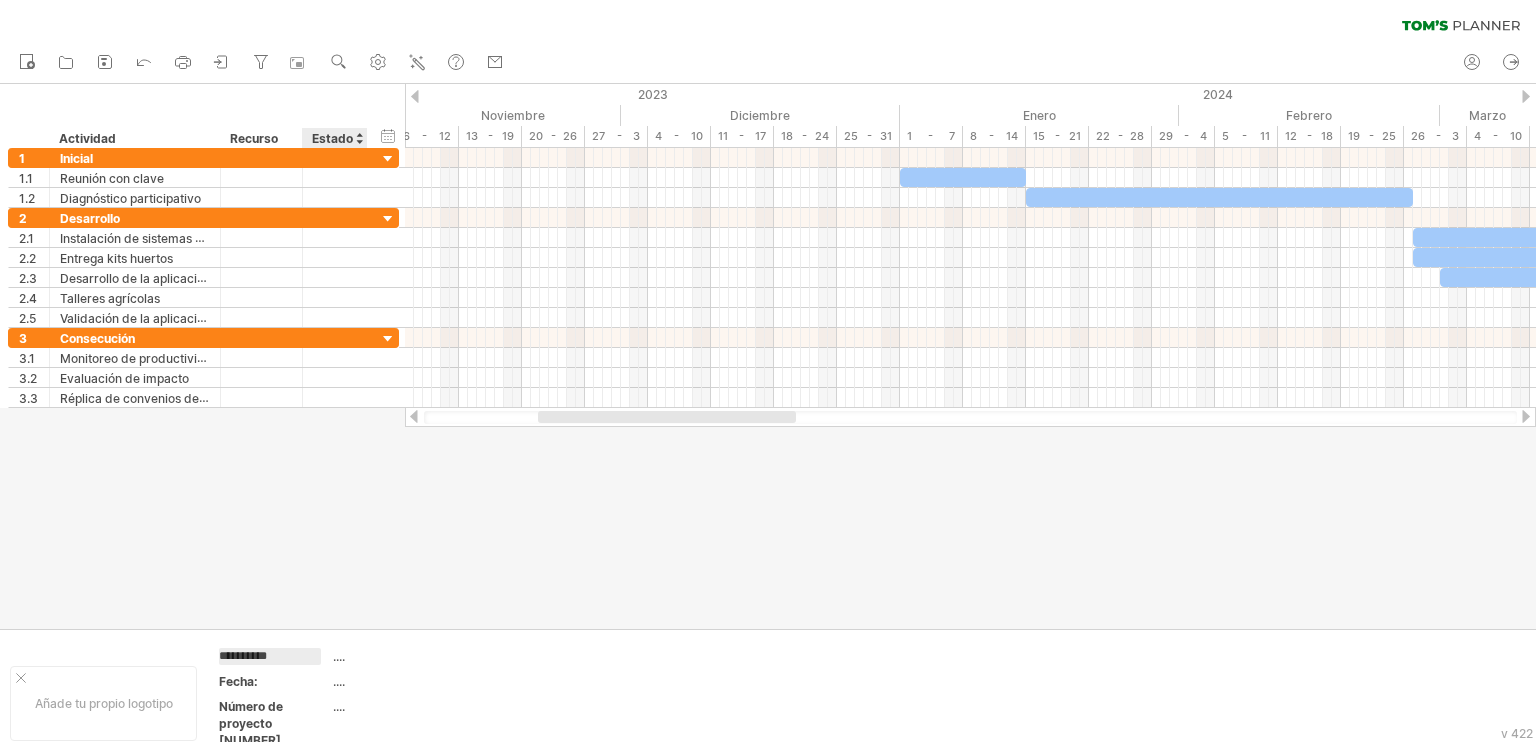 type on "**********" 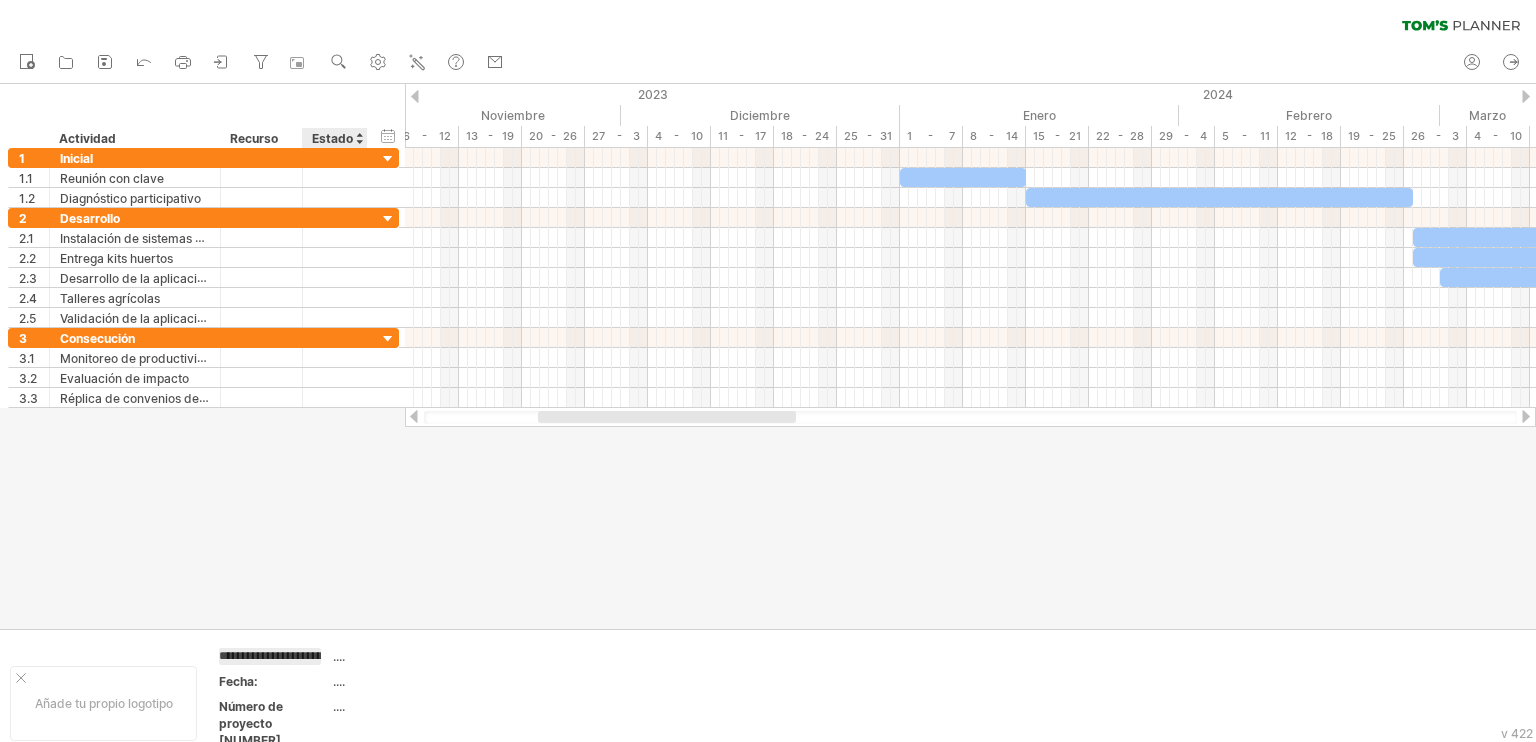 scroll, scrollTop: 0, scrollLeft: 76, axis: horizontal 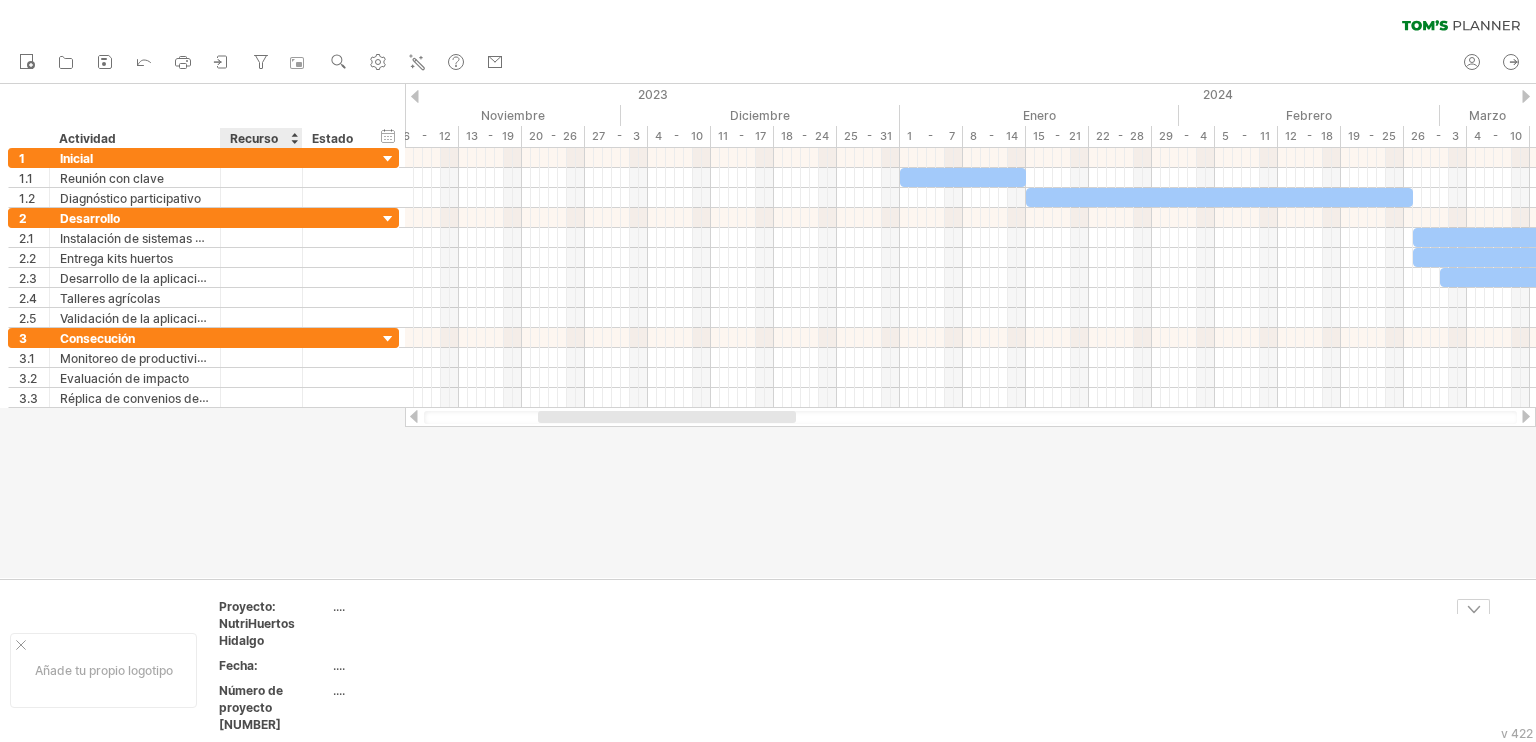 click on "Fecha:" at bounding box center [274, 665] 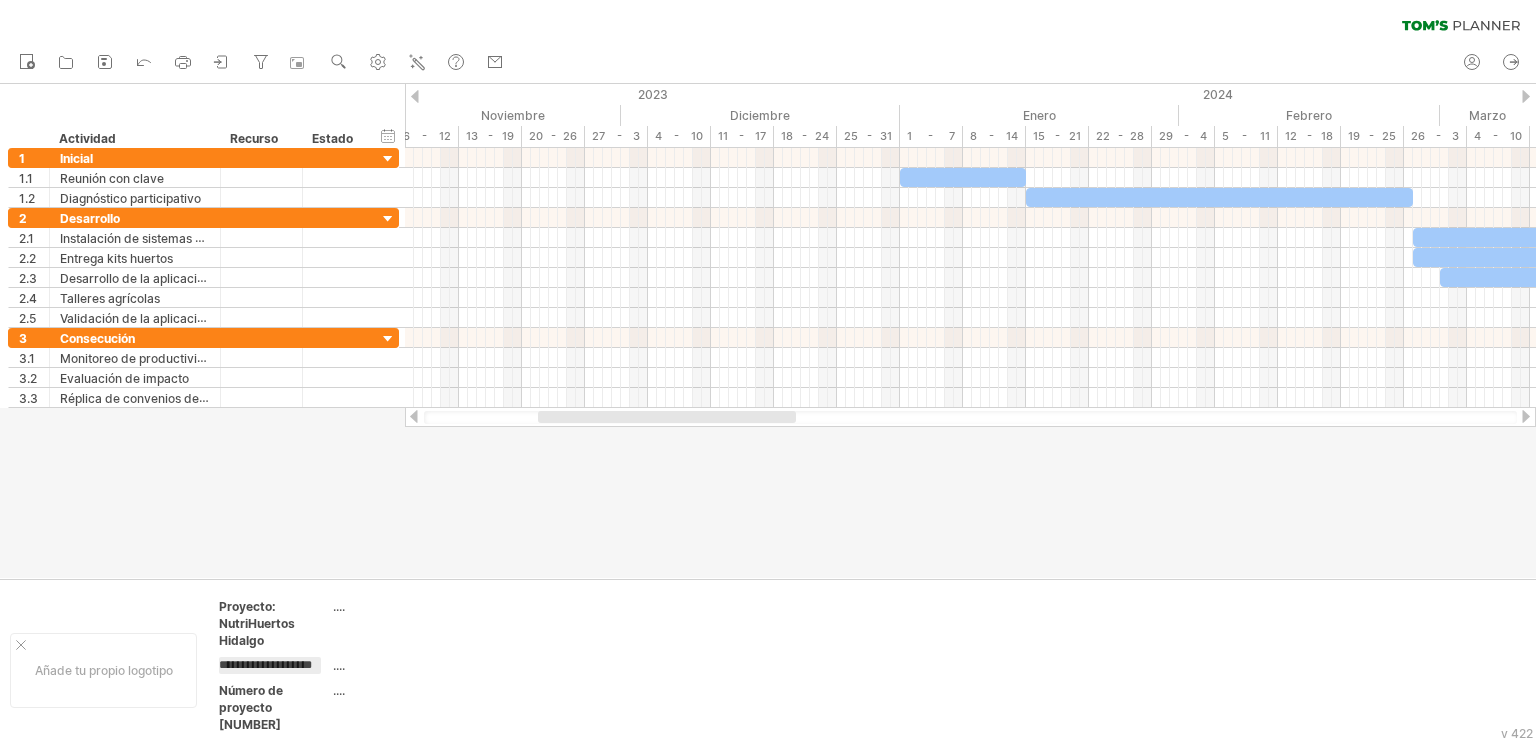 type on "**********" 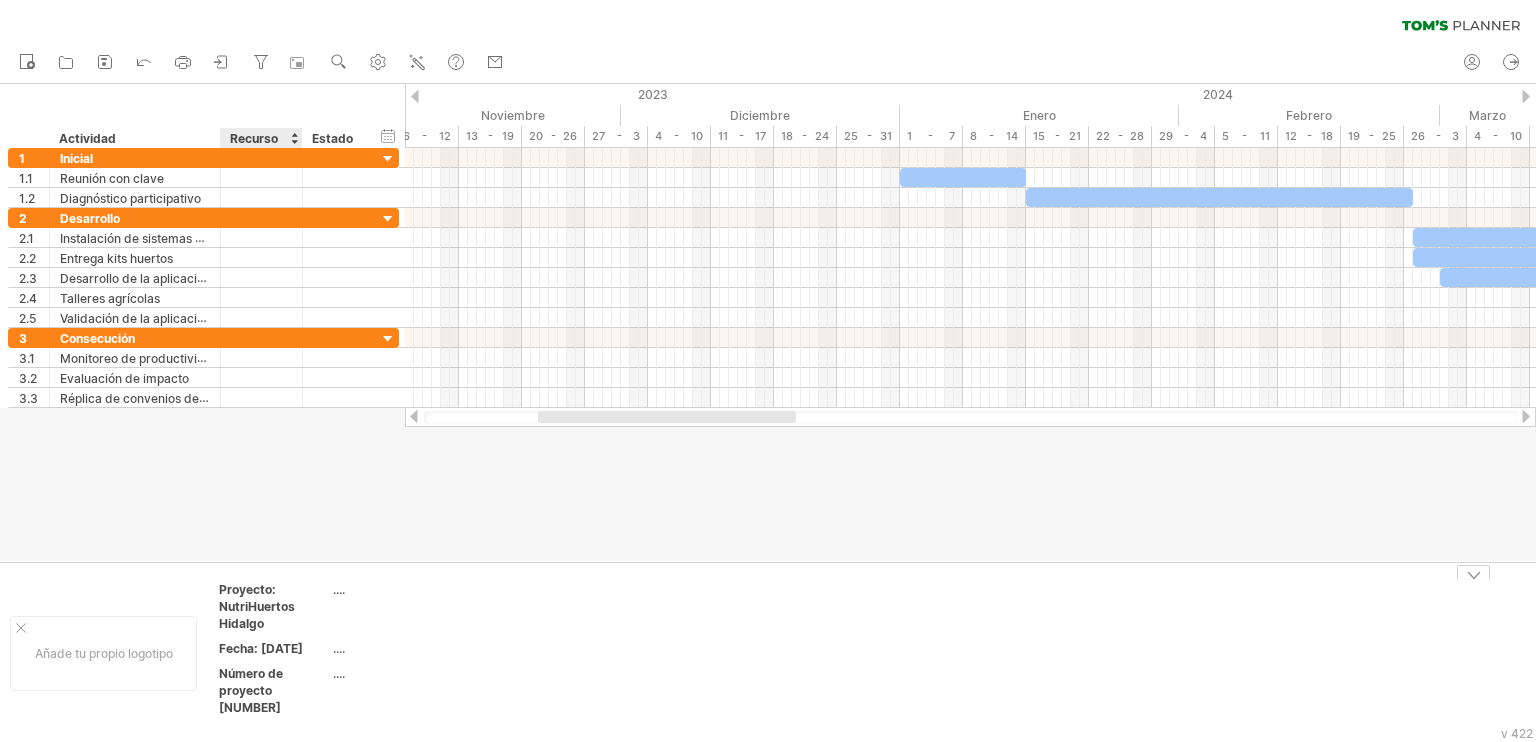 click on "Número de proyecto [NUMBER]" at bounding box center [274, 690] 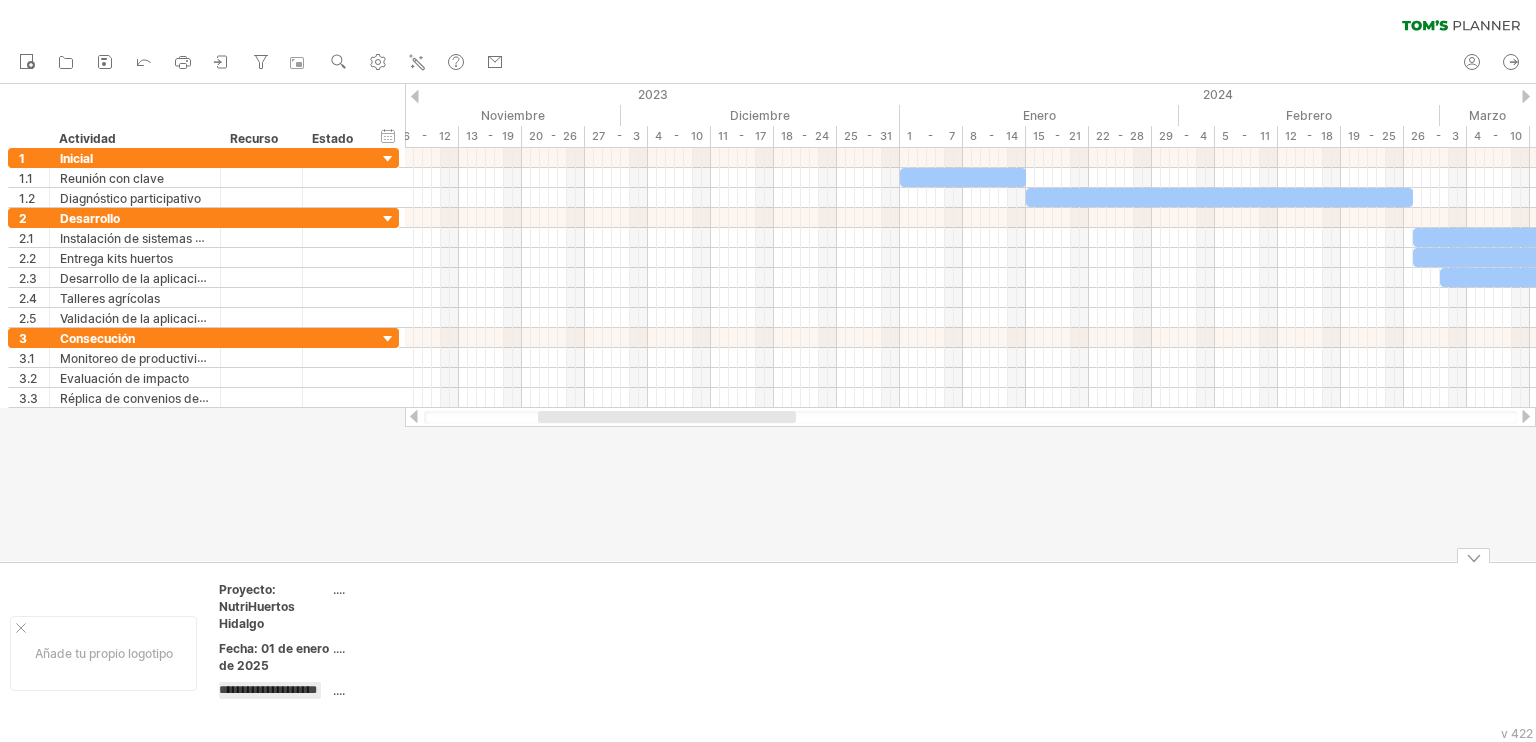 scroll, scrollTop: 0, scrollLeft: 31, axis: horizontal 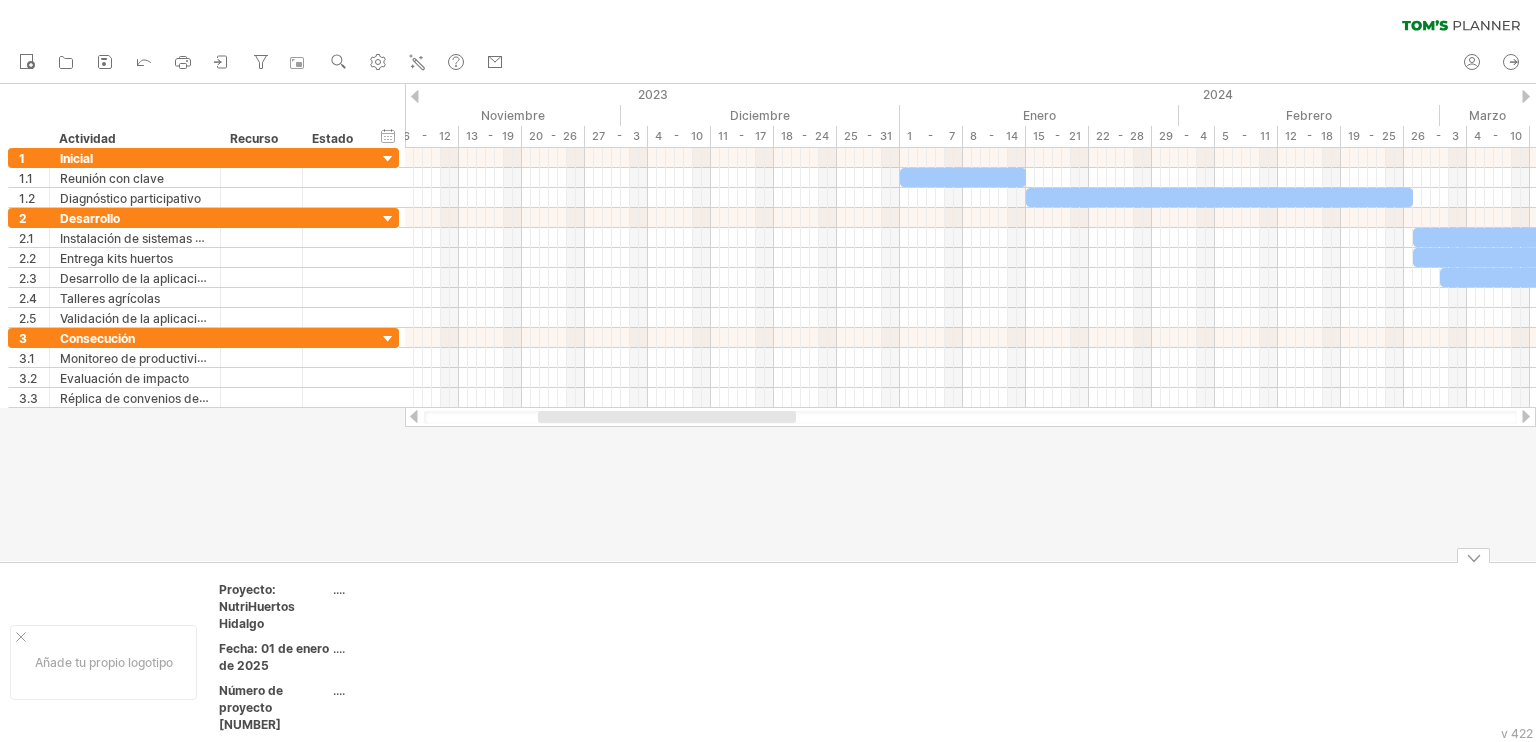 click at bounding box center (594, 662) 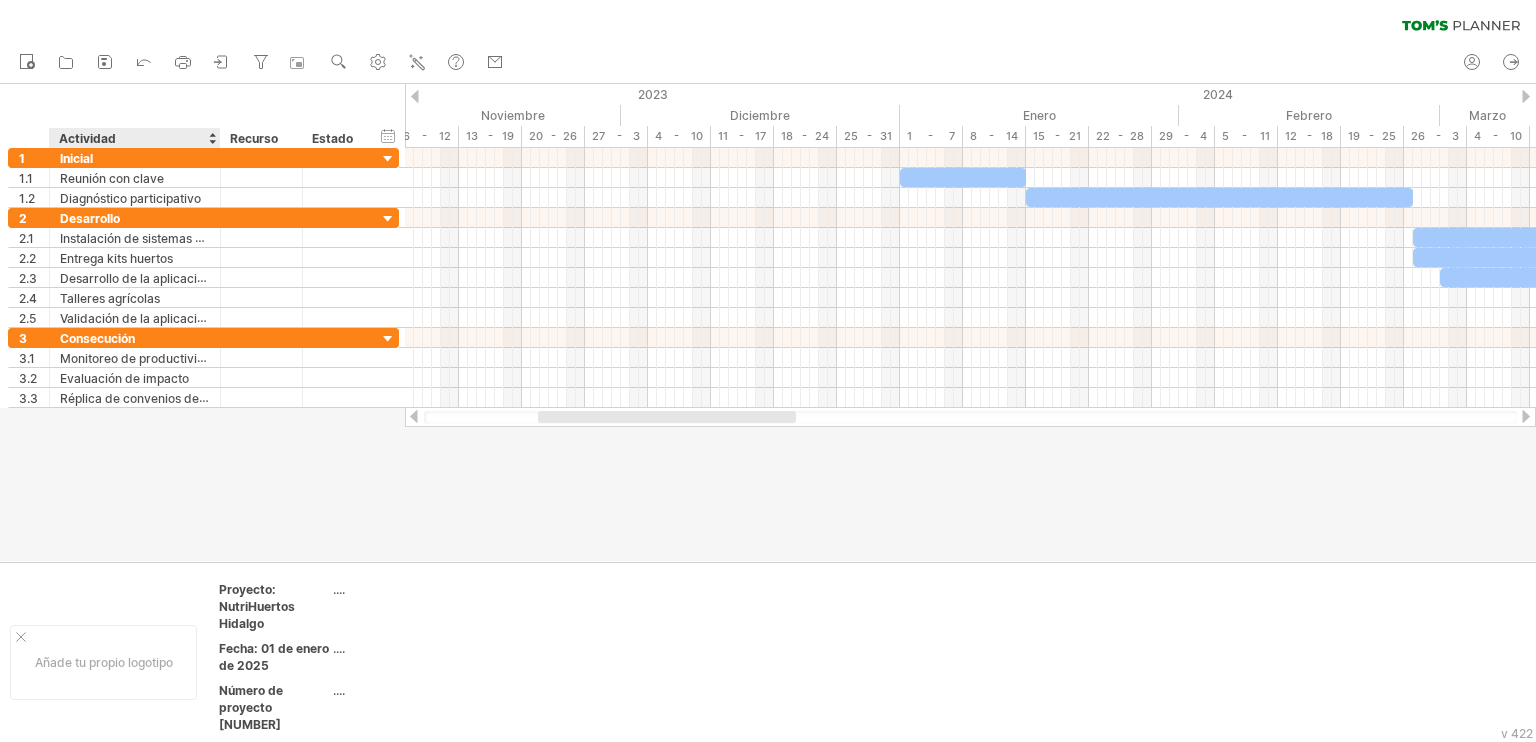 click on "******** Recurso" at bounding box center (261, 138) 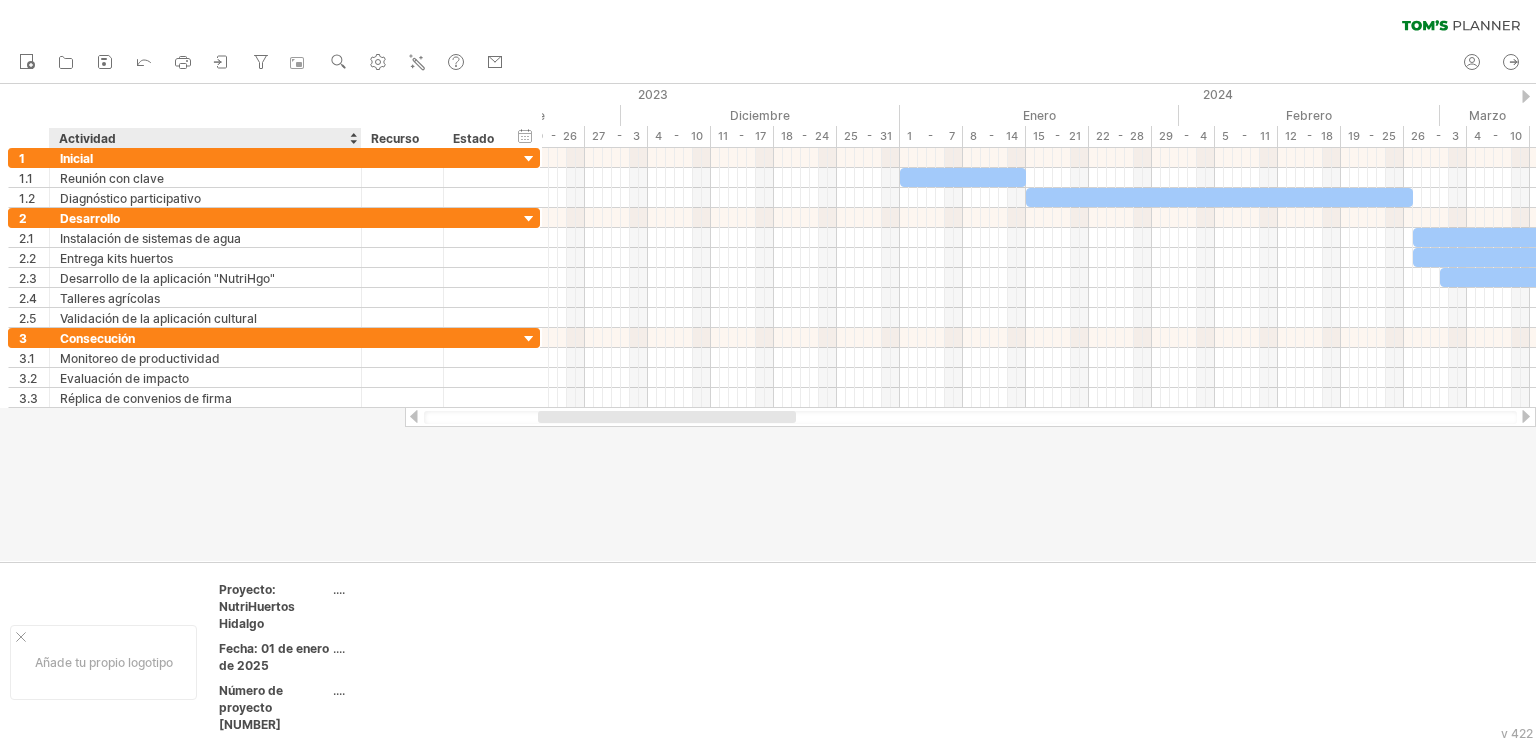 drag, startPoint x: 216, startPoint y: 138, endPoint x: 357, endPoint y: 139, distance: 141.00354 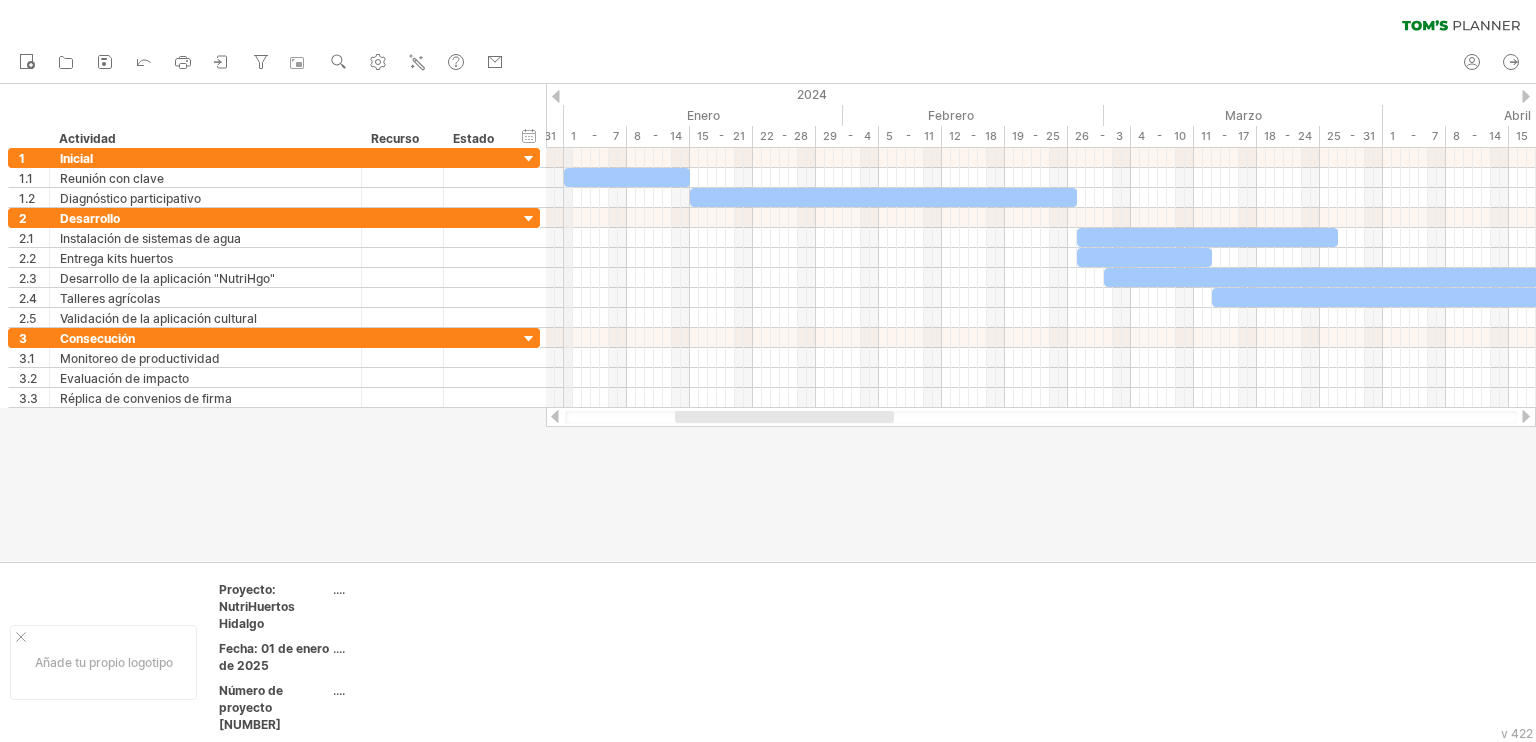 drag, startPoint x: 1042, startPoint y: 109, endPoint x: 565, endPoint y: 118, distance: 477.0849 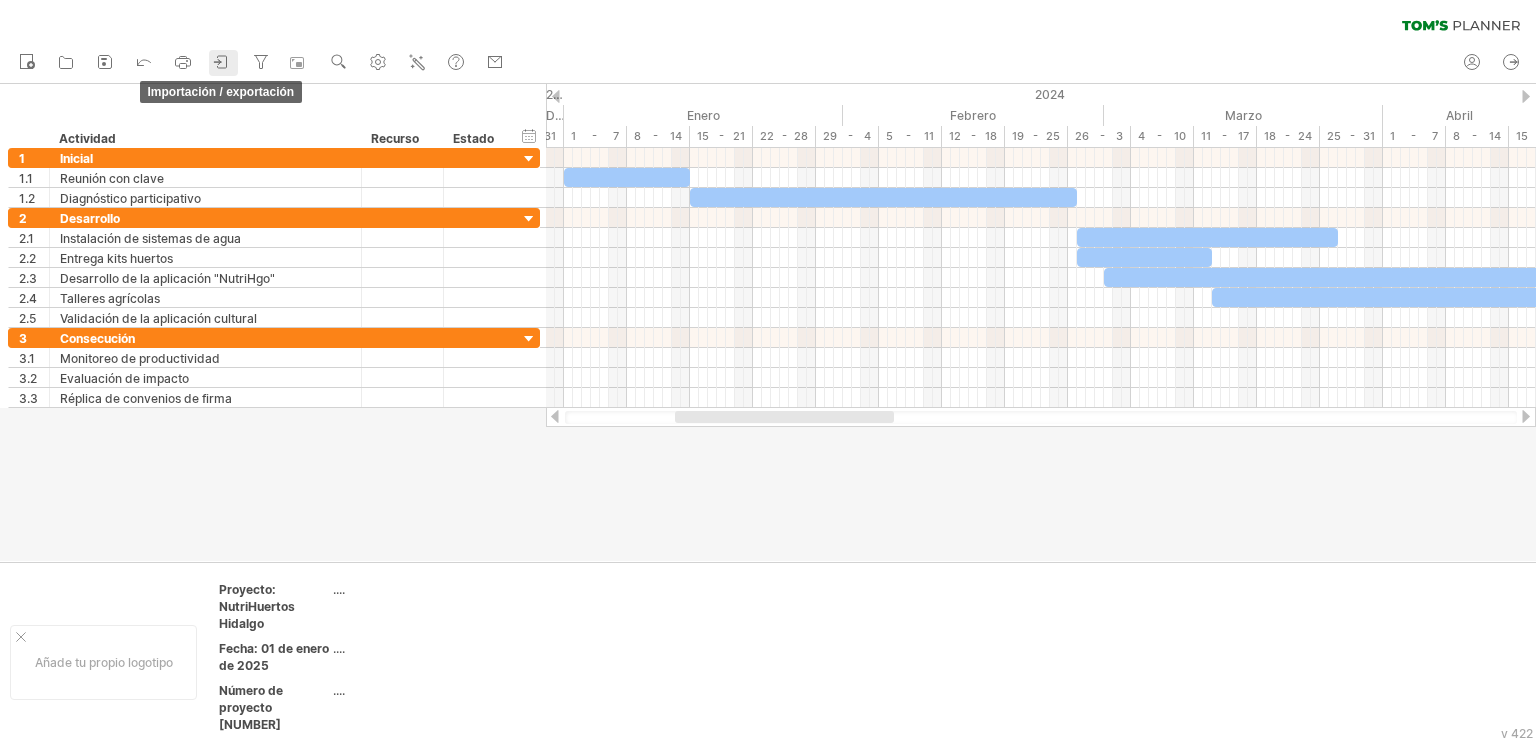 click 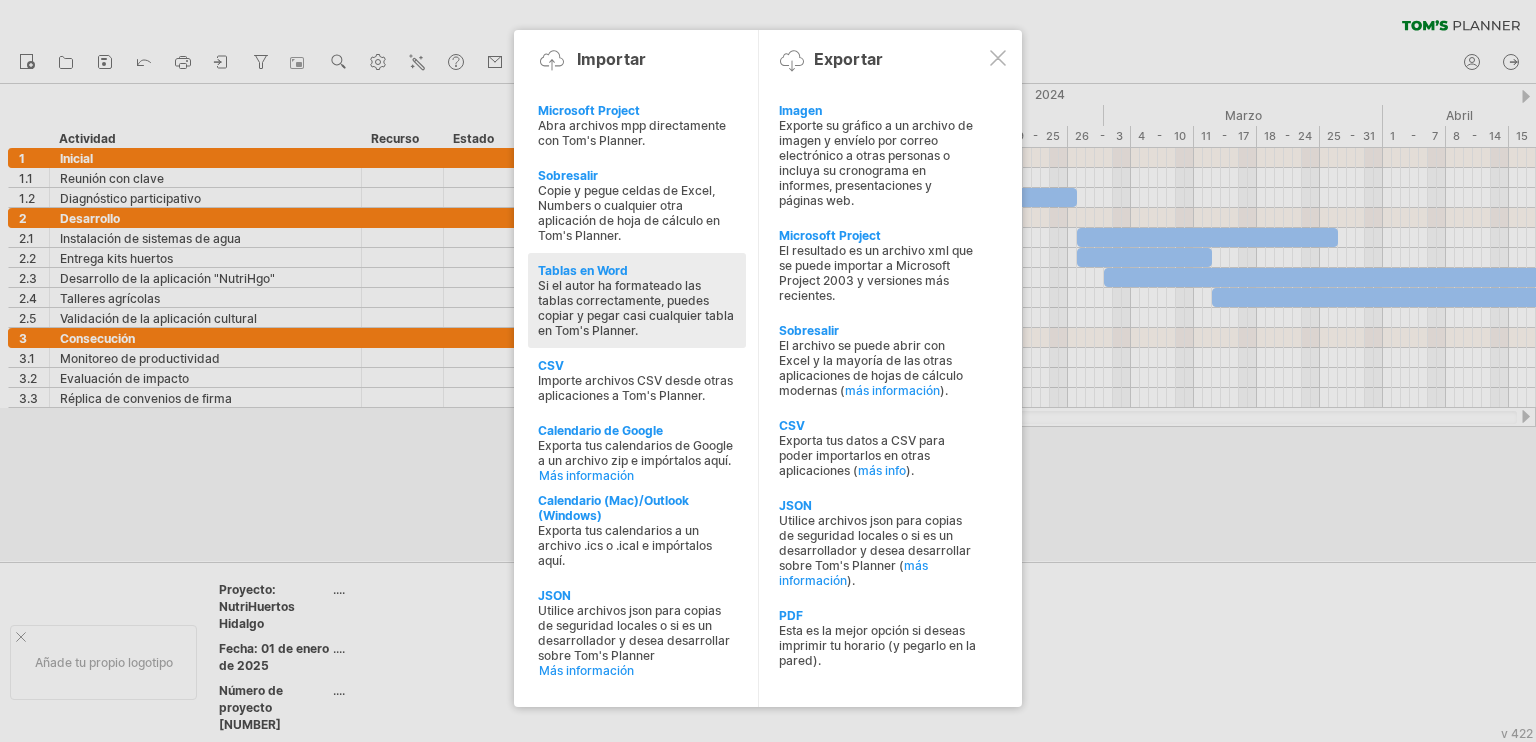 click on "Si el autor ha formateado las tablas correctamente, puedes copiar y pegar casi cualquier tabla en Tom's Planner." at bounding box center (636, 308) 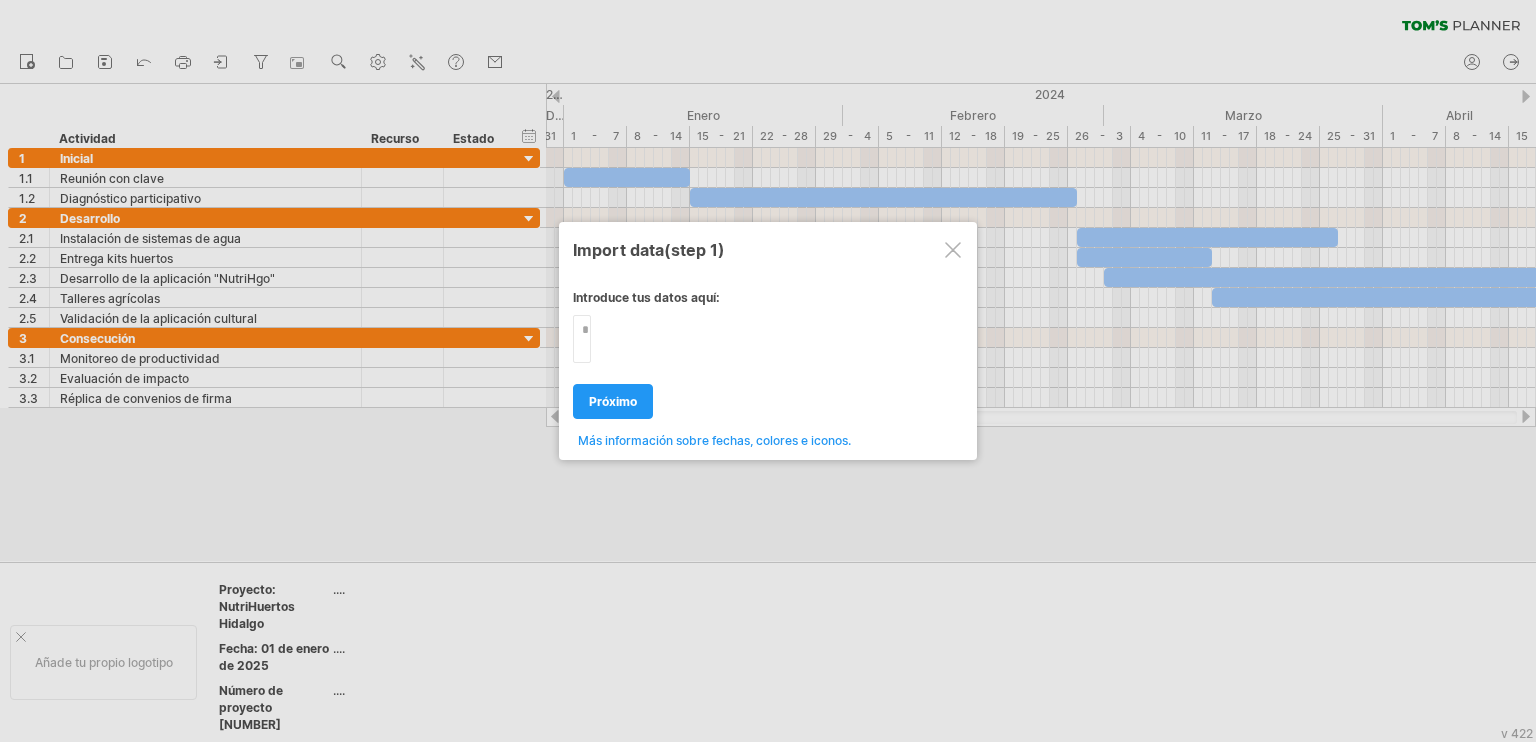 type on "**********" 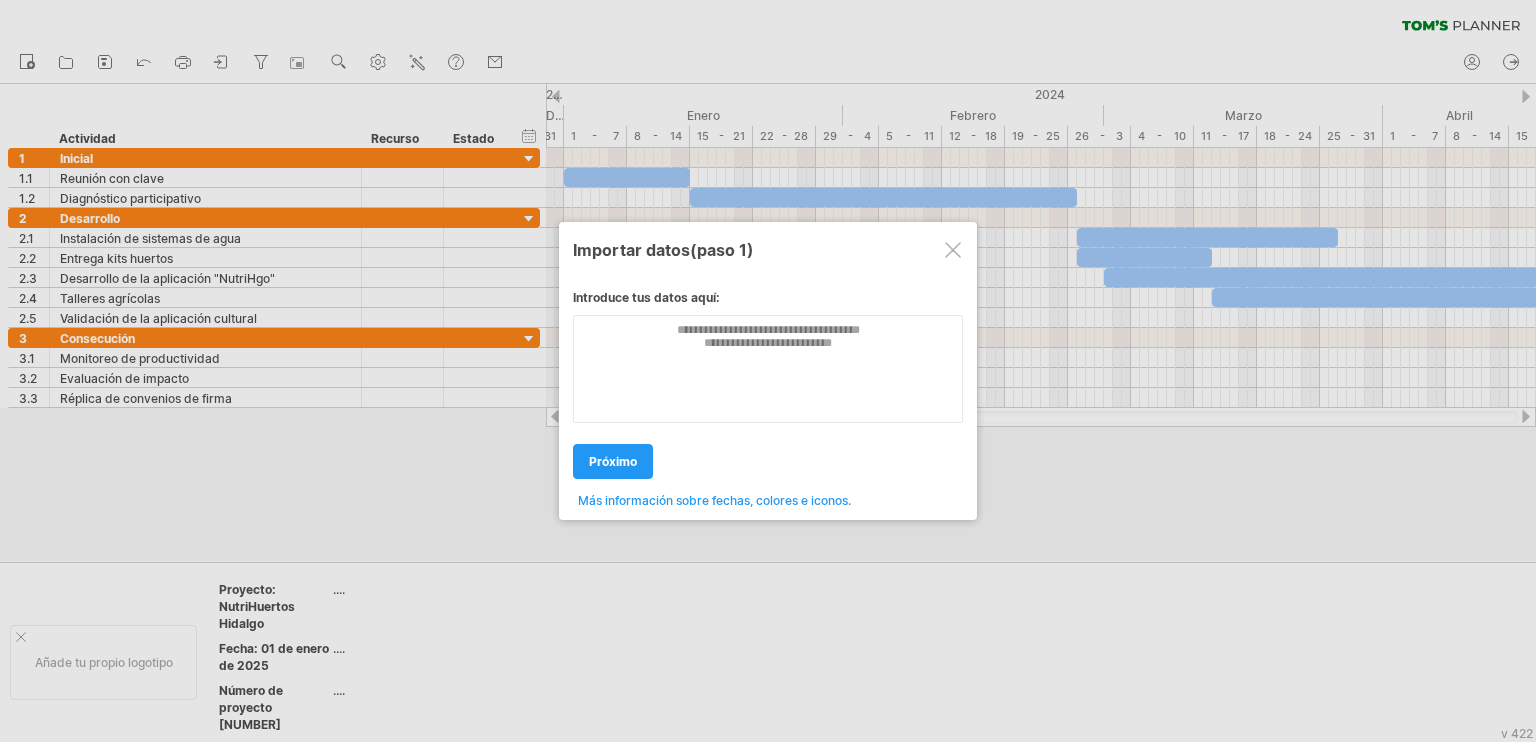 click at bounding box center (953, 250) 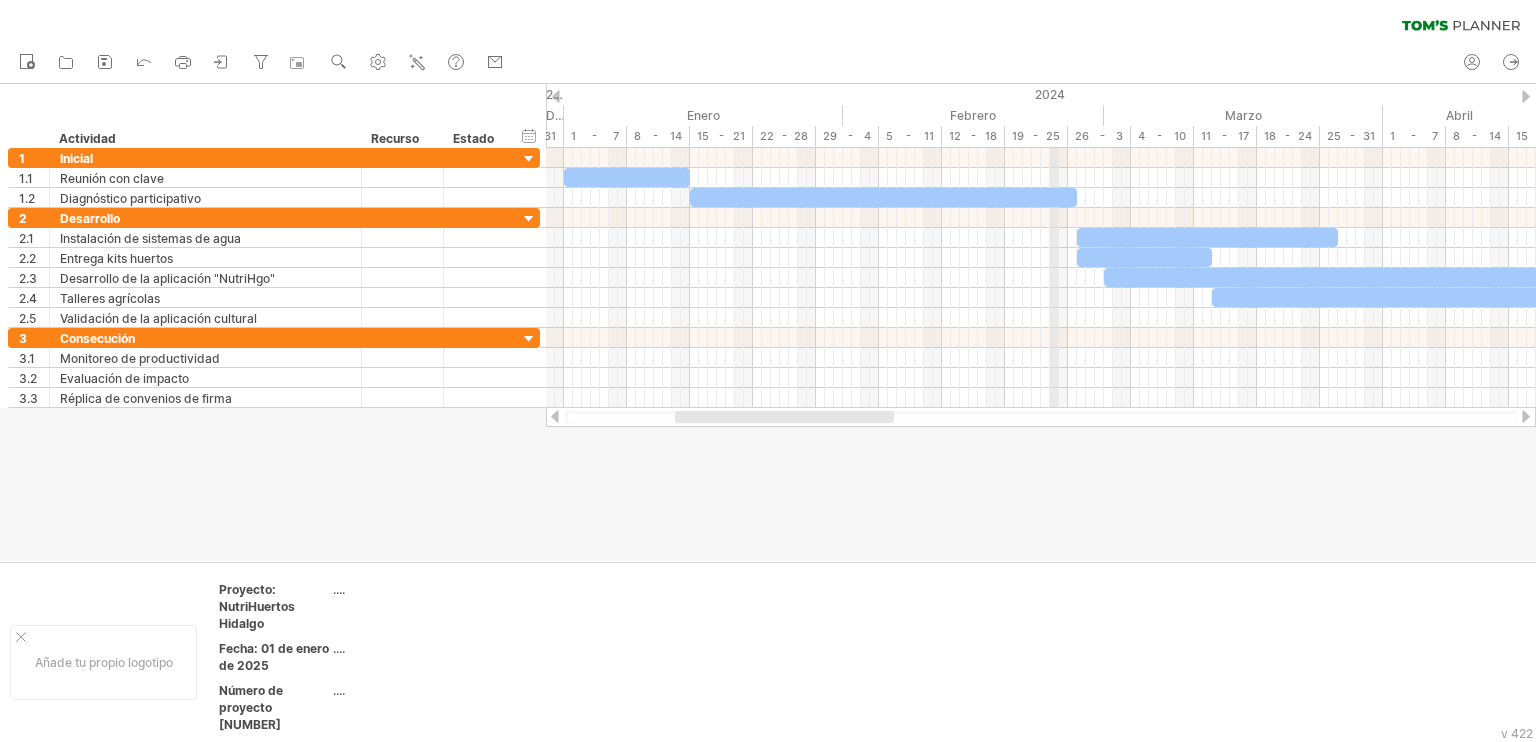 click on "2024" at bounding box center (1050, 94) 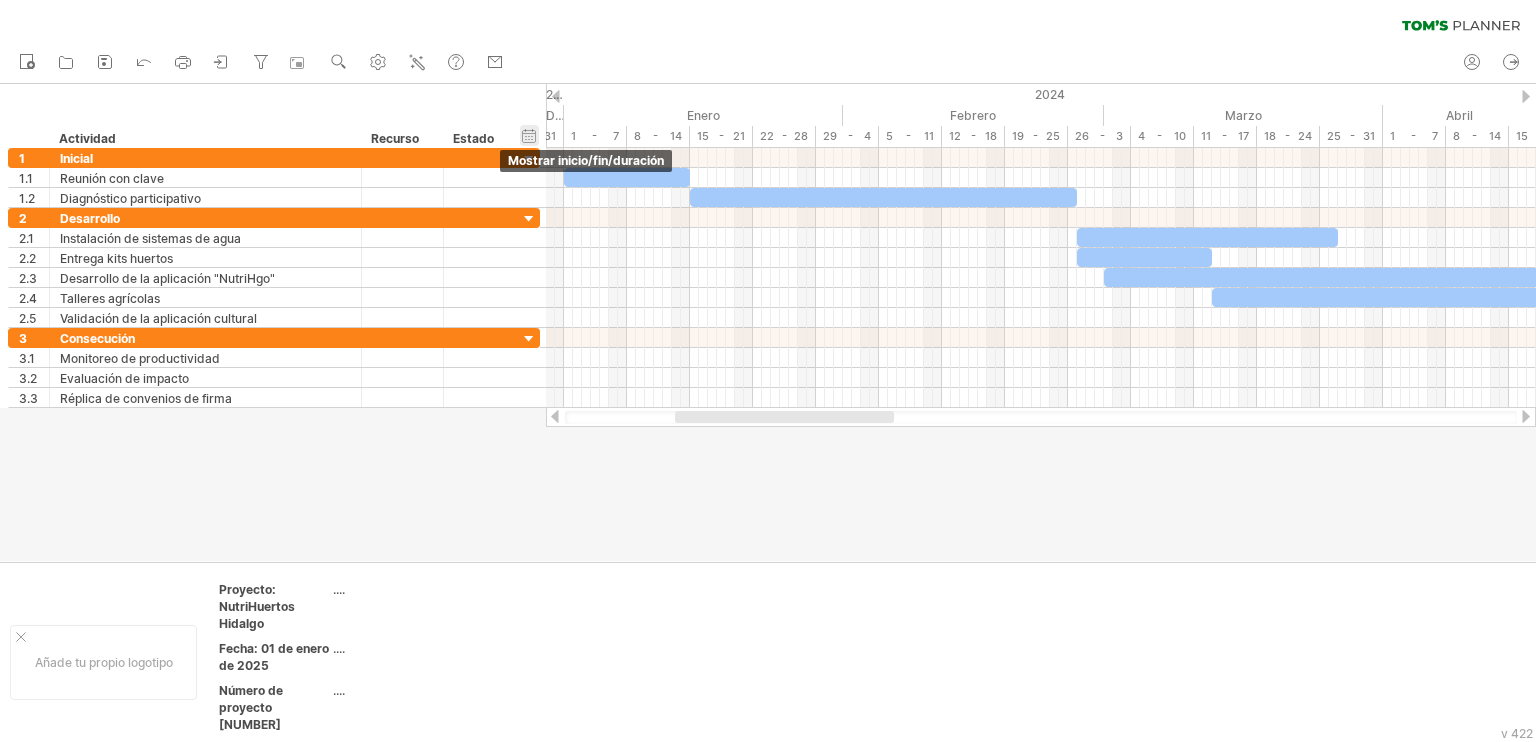 click on "ocultar inicio/fin/duración mostrar inicio/fin/duración" at bounding box center [529, 135] 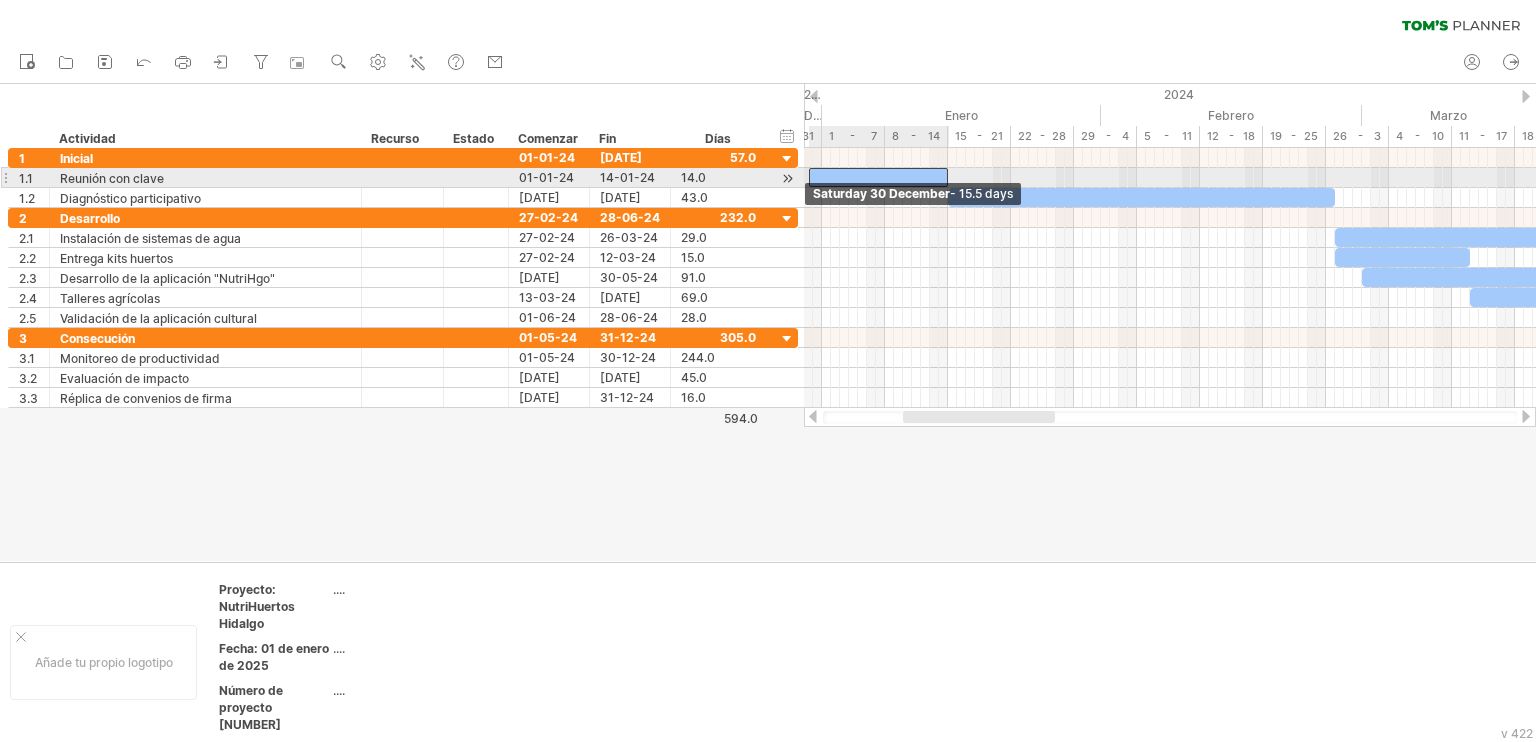 drag, startPoint x: 824, startPoint y: 173, endPoint x: 811, endPoint y: 174, distance: 13.038404 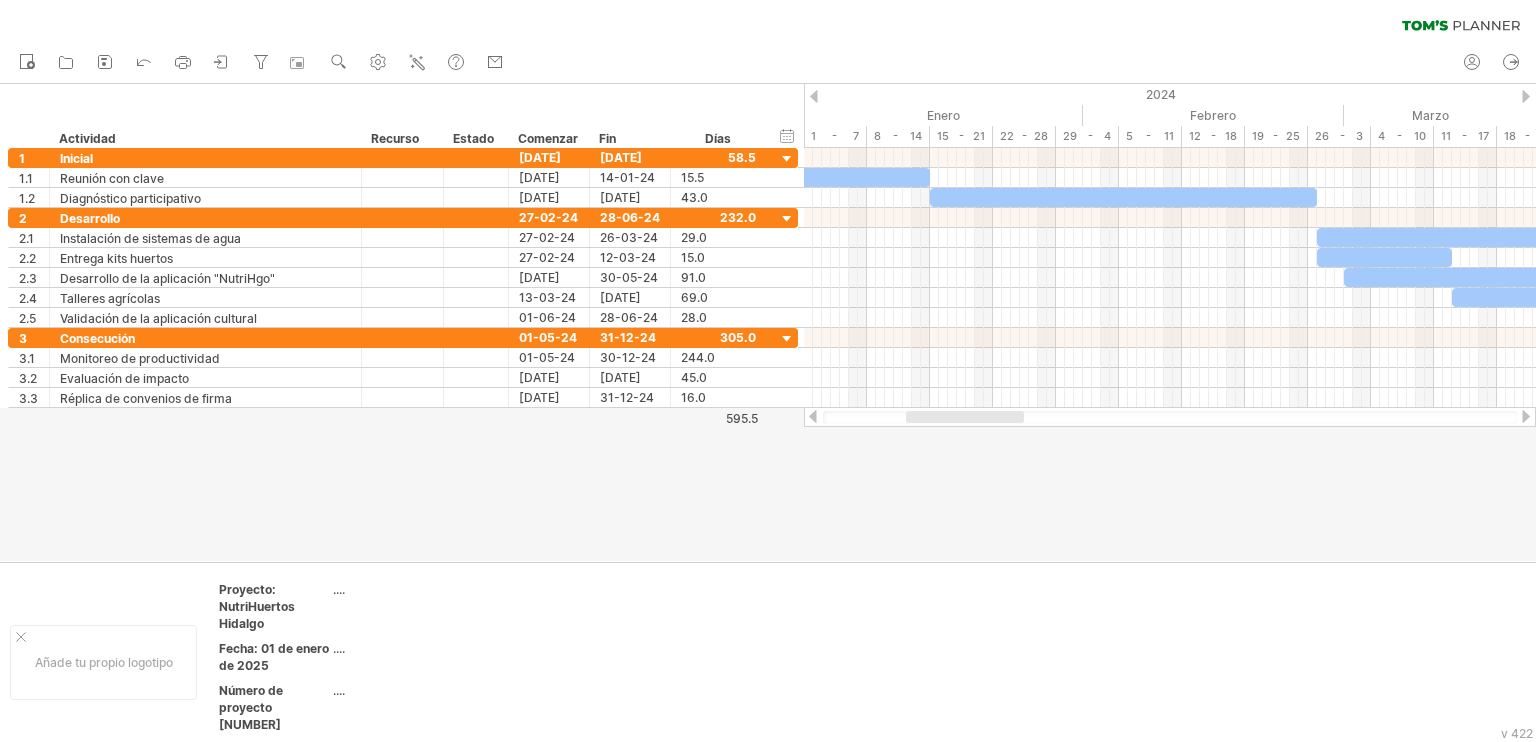 drag, startPoint x: 821, startPoint y: 116, endPoint x: 802, endPoint y: 121, distance: 19.646883 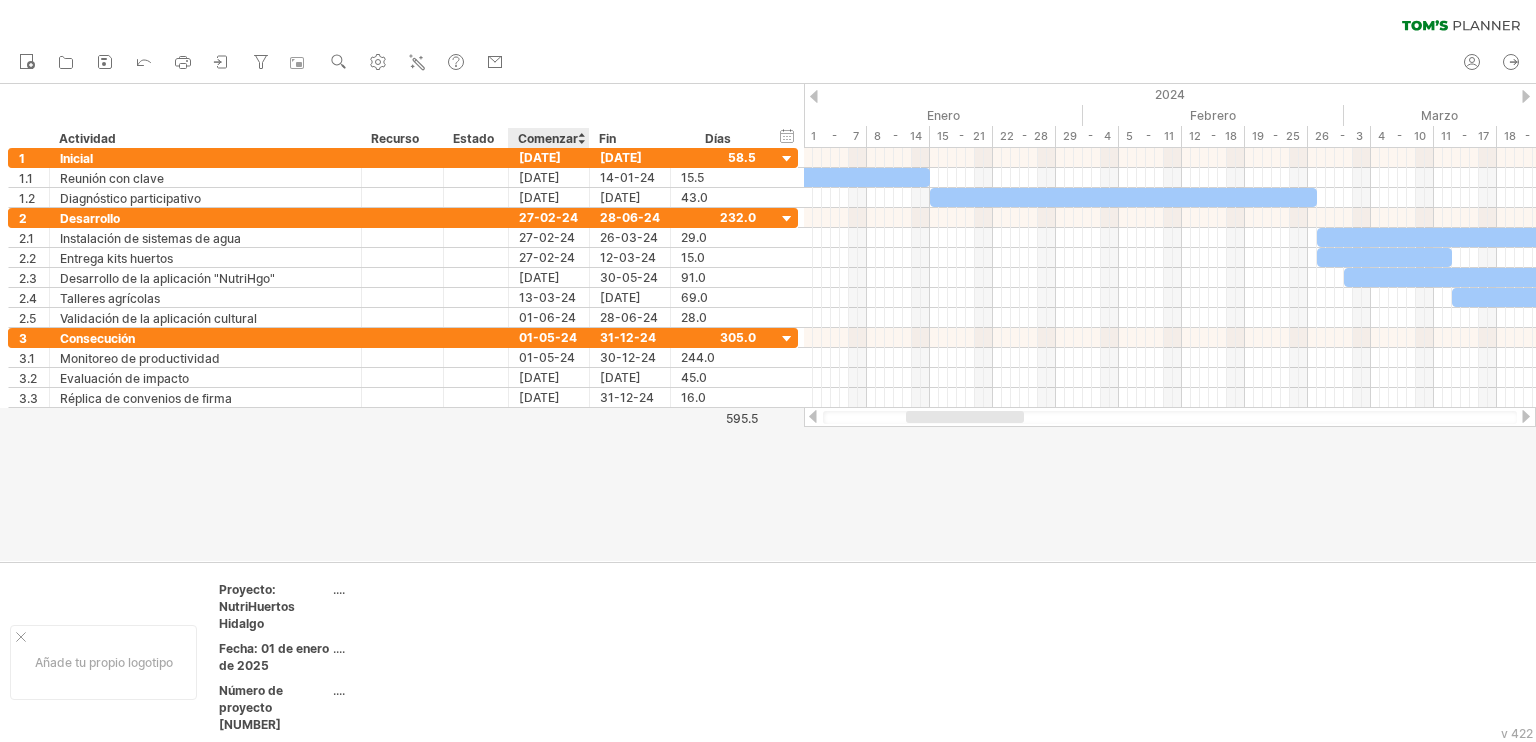 click at bounding box center (768, 322) 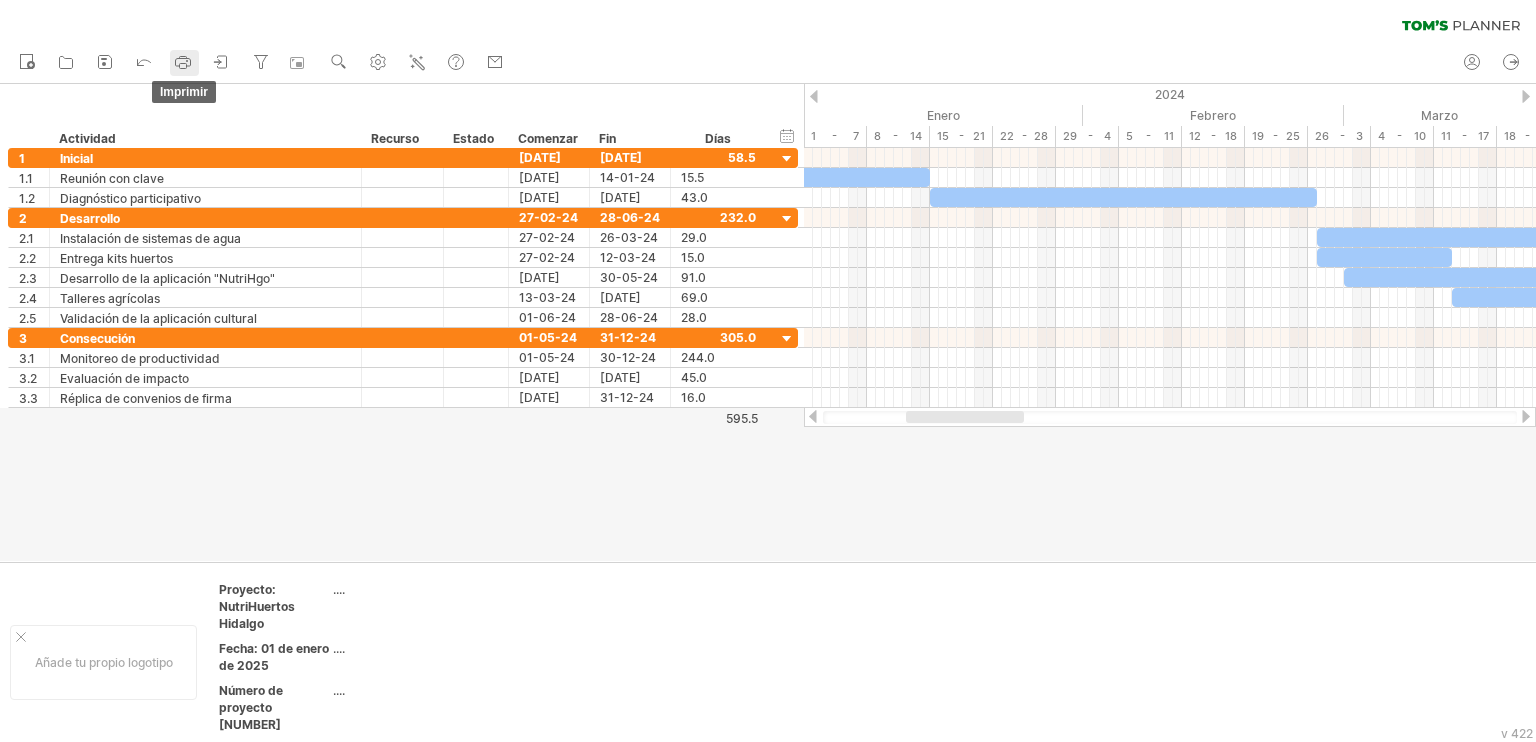 click 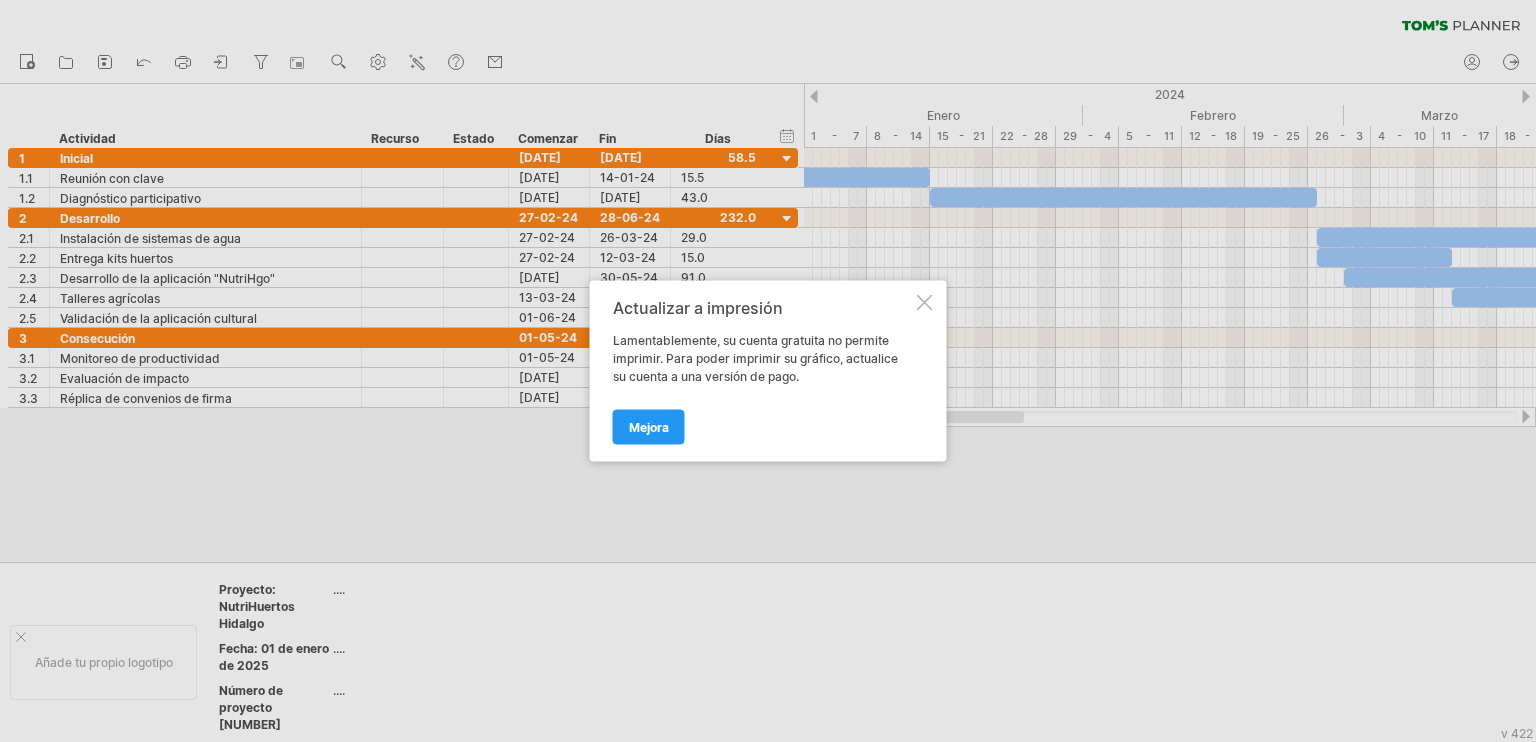 click at bounding box center (925, 303) 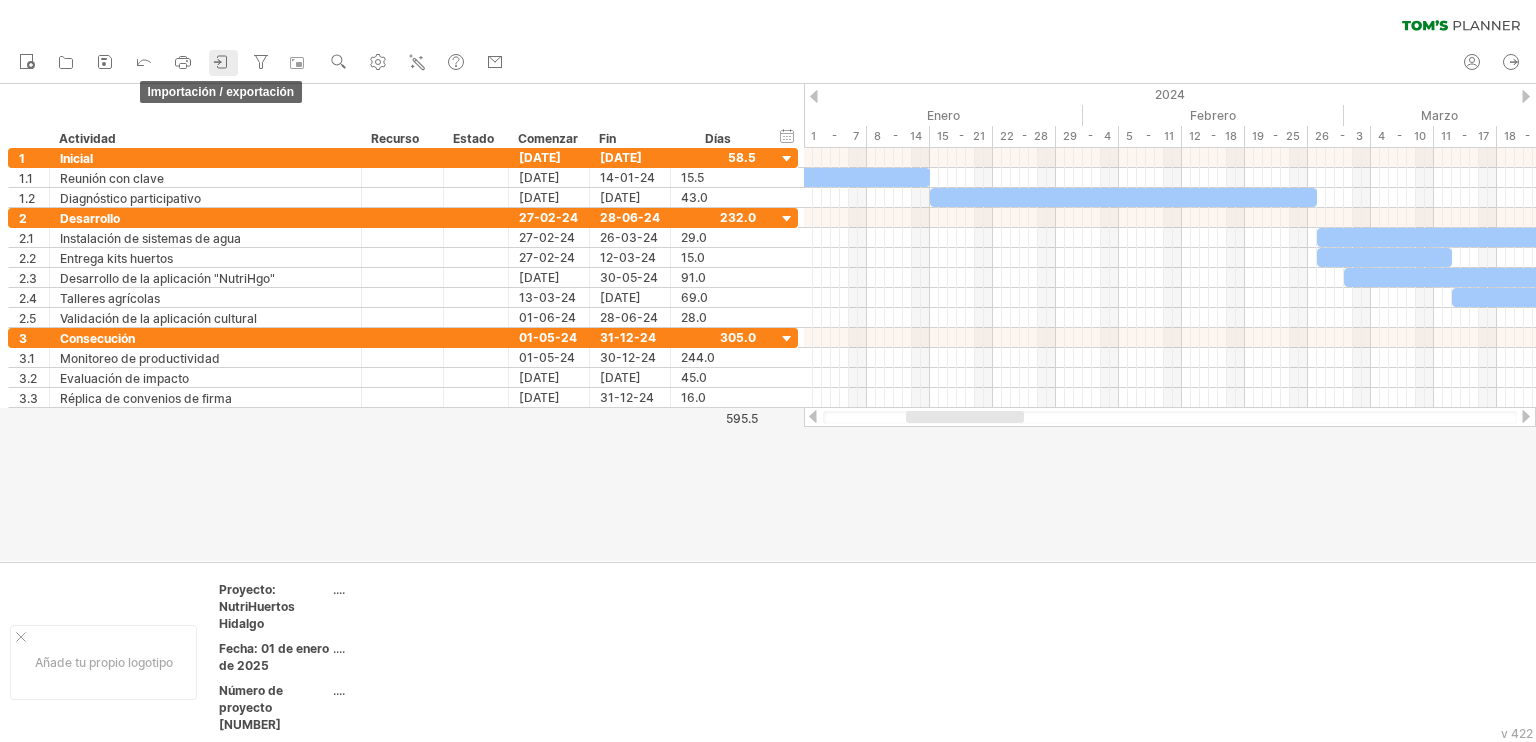 click 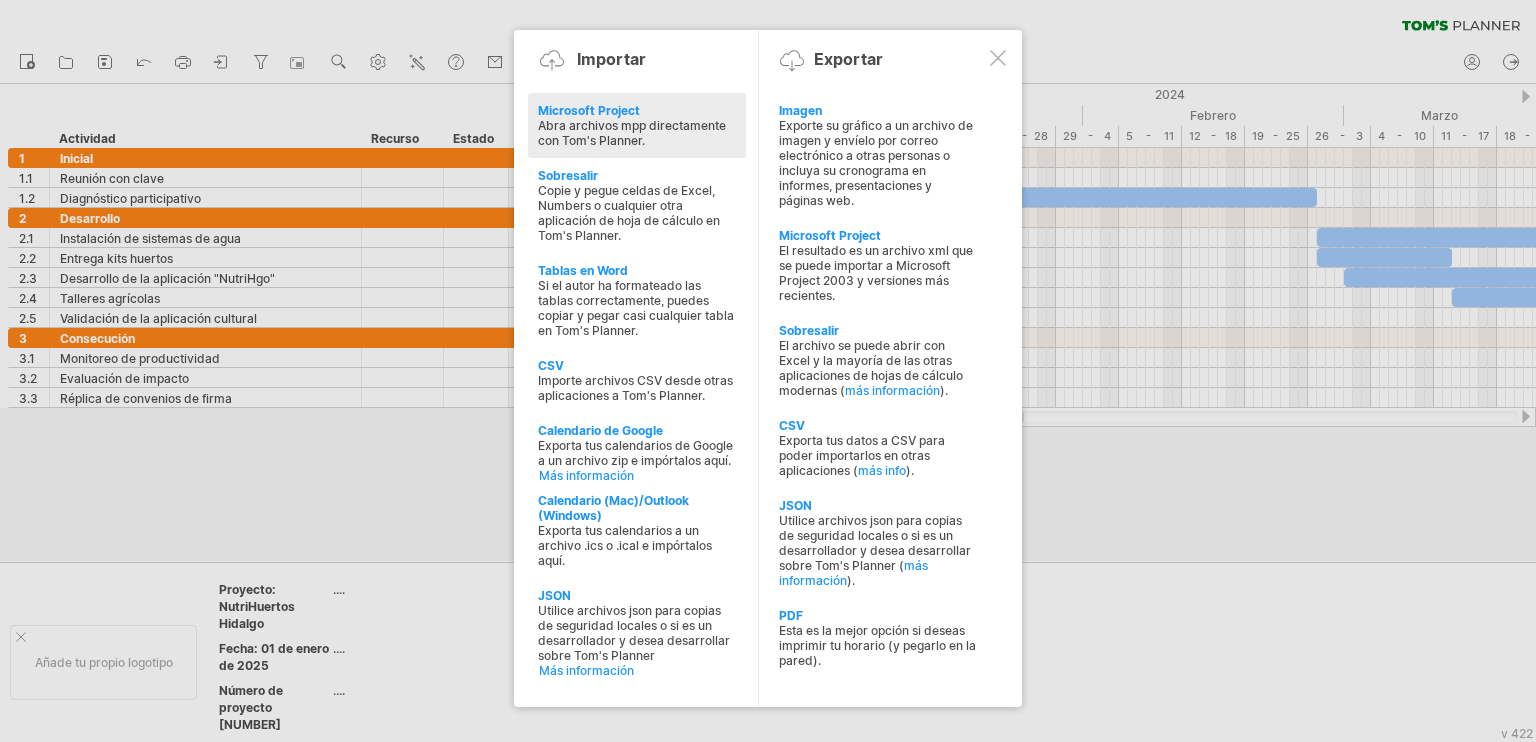 click at bounding box center (-1447, 243) 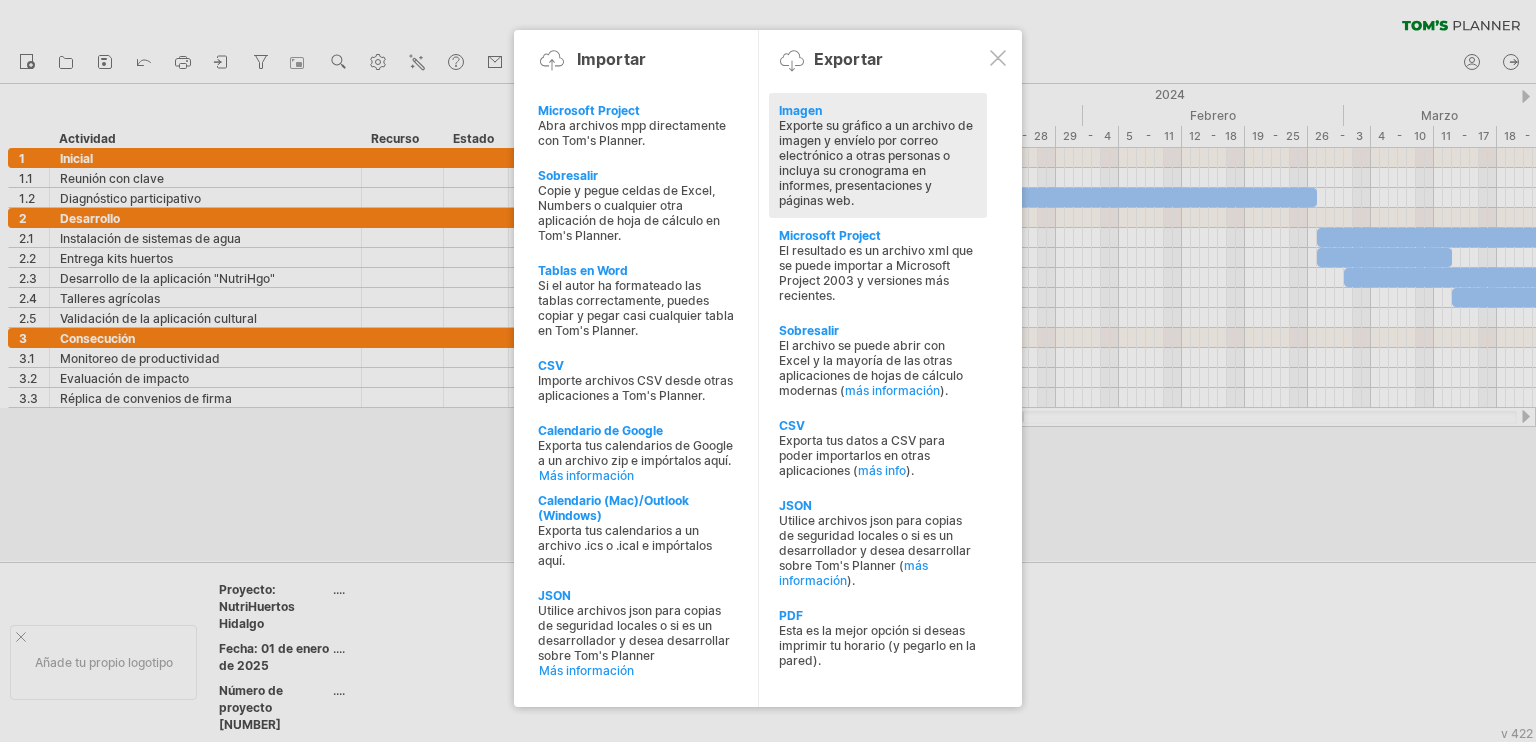 click on "Exporte su gráfico a un archivo de imagen y envíelo por correo electrónico a otras personas o incluya su cronograma en informes, presentaciones y páginas web." at bounding box center [876, 163] 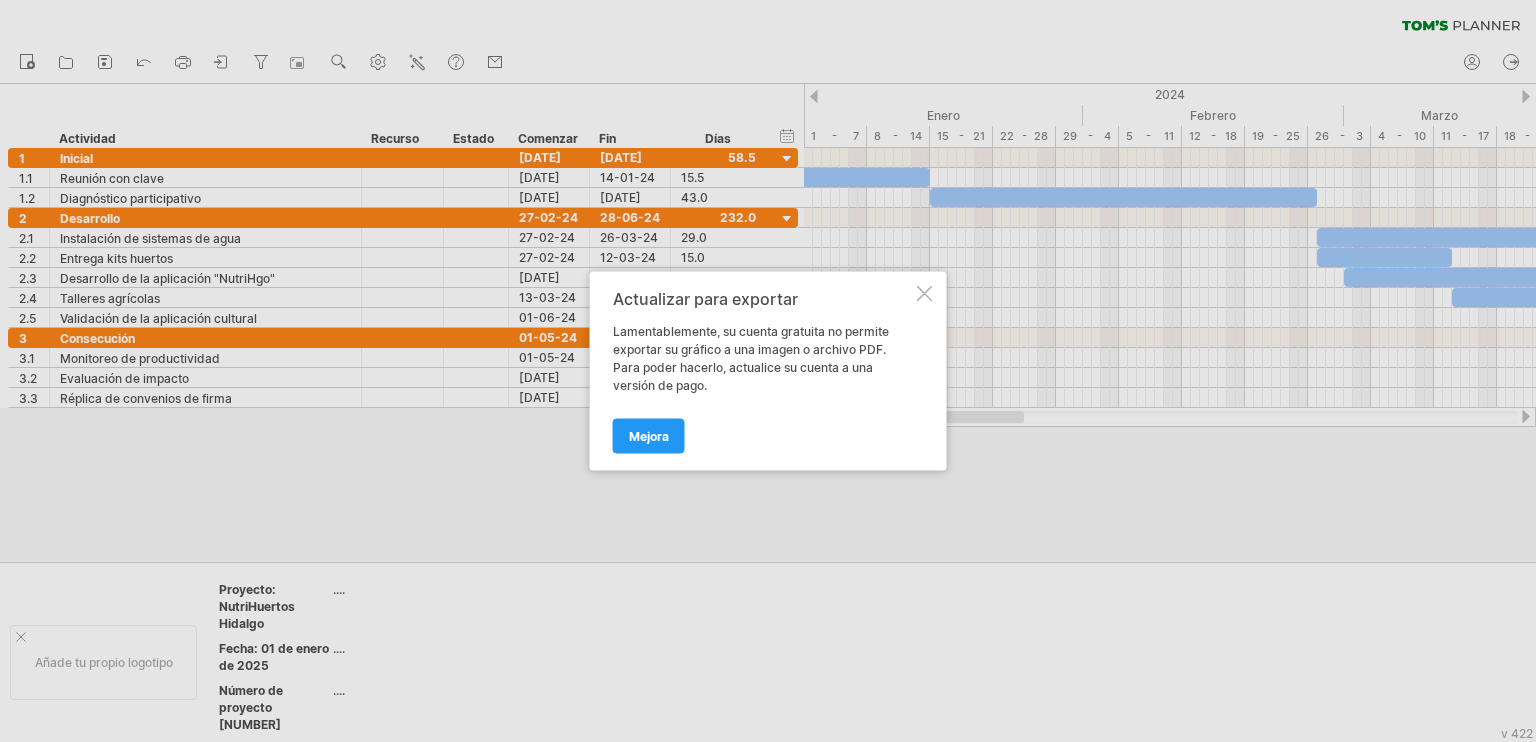 click at bounding box center [925, 294] 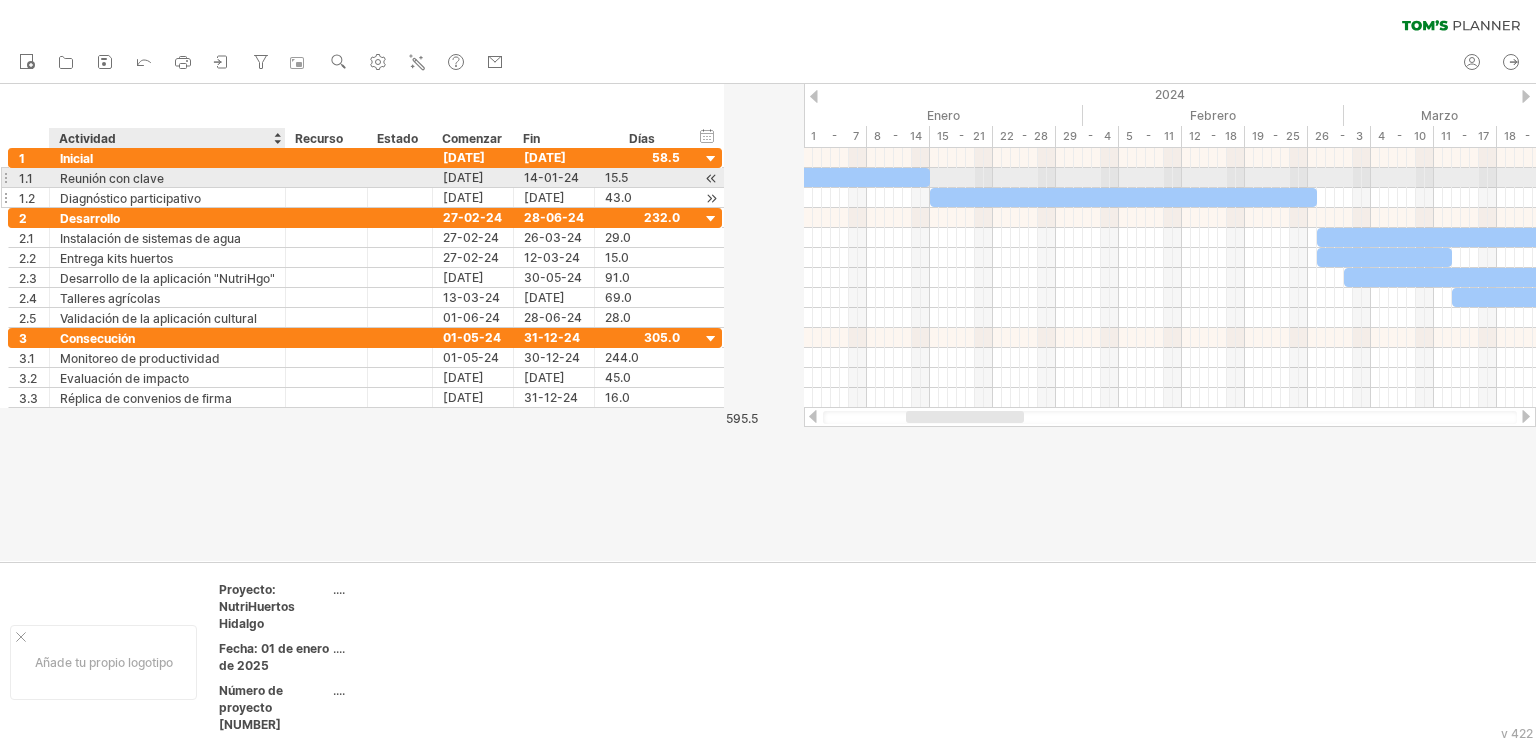 drag, startPoint x: 360, startPoint y: 178, endPoint x: 284, endPoint y: 192, distance: 77.27872 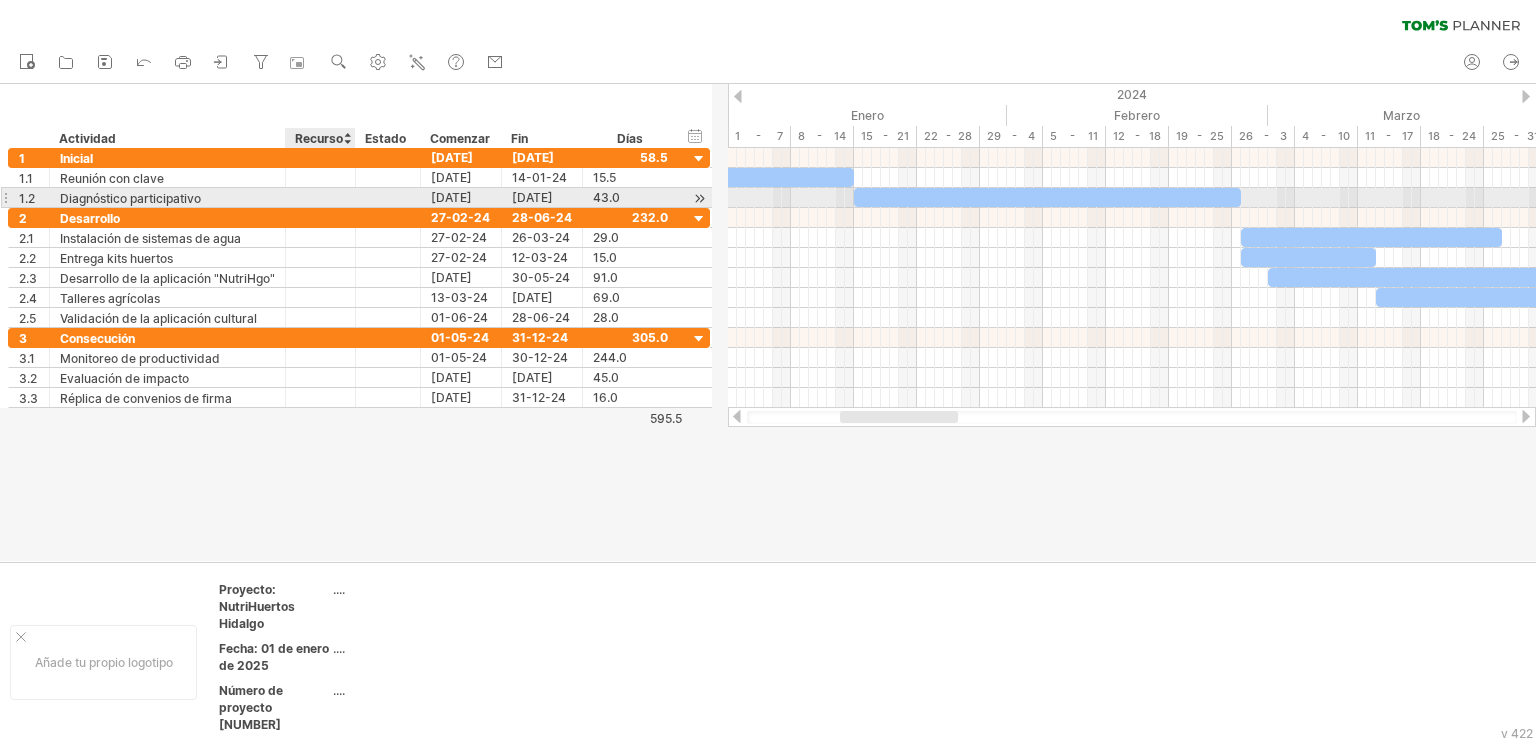 drag, startPoint x: 365, startPoint y: 195, endPoint x: 353, endPoint y: 195, distance: 12 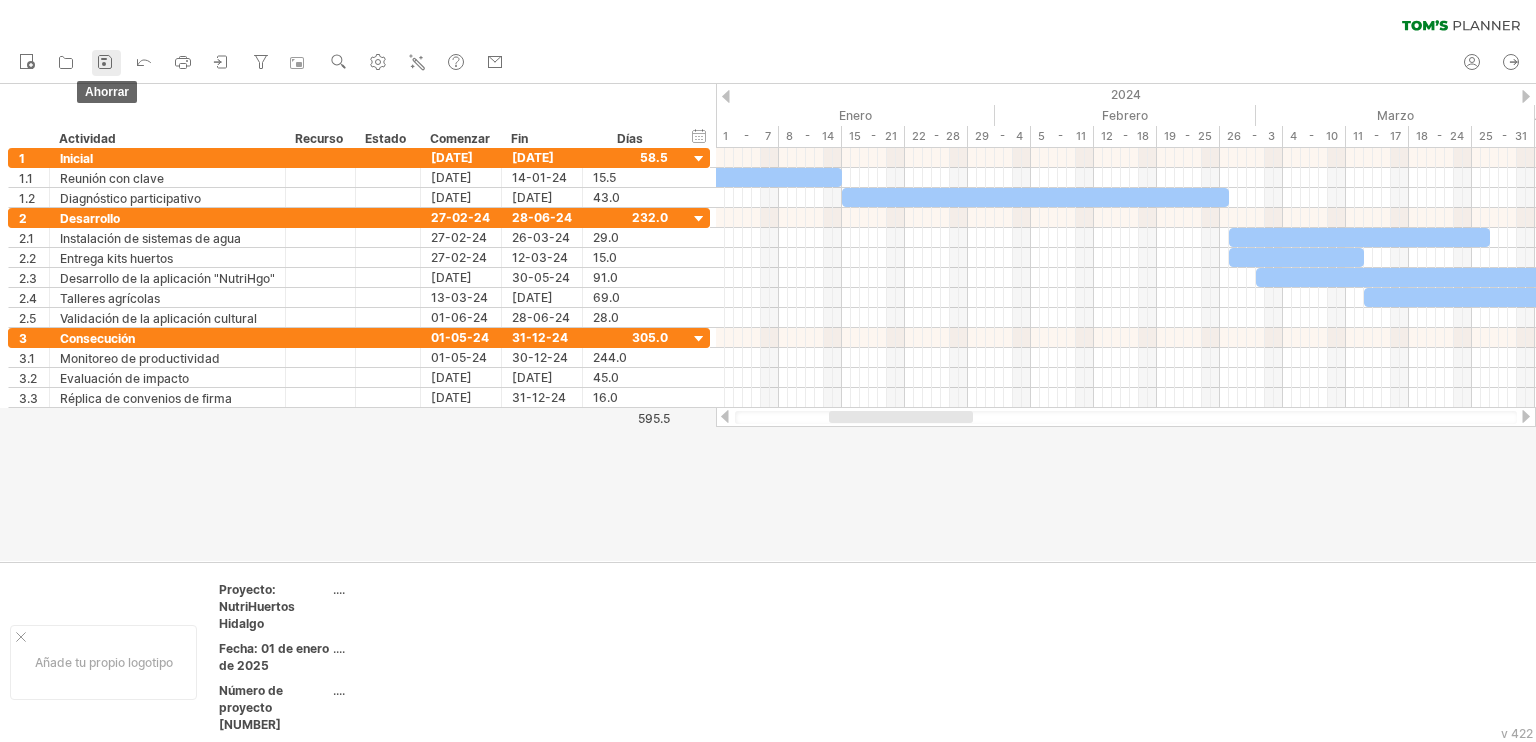 click 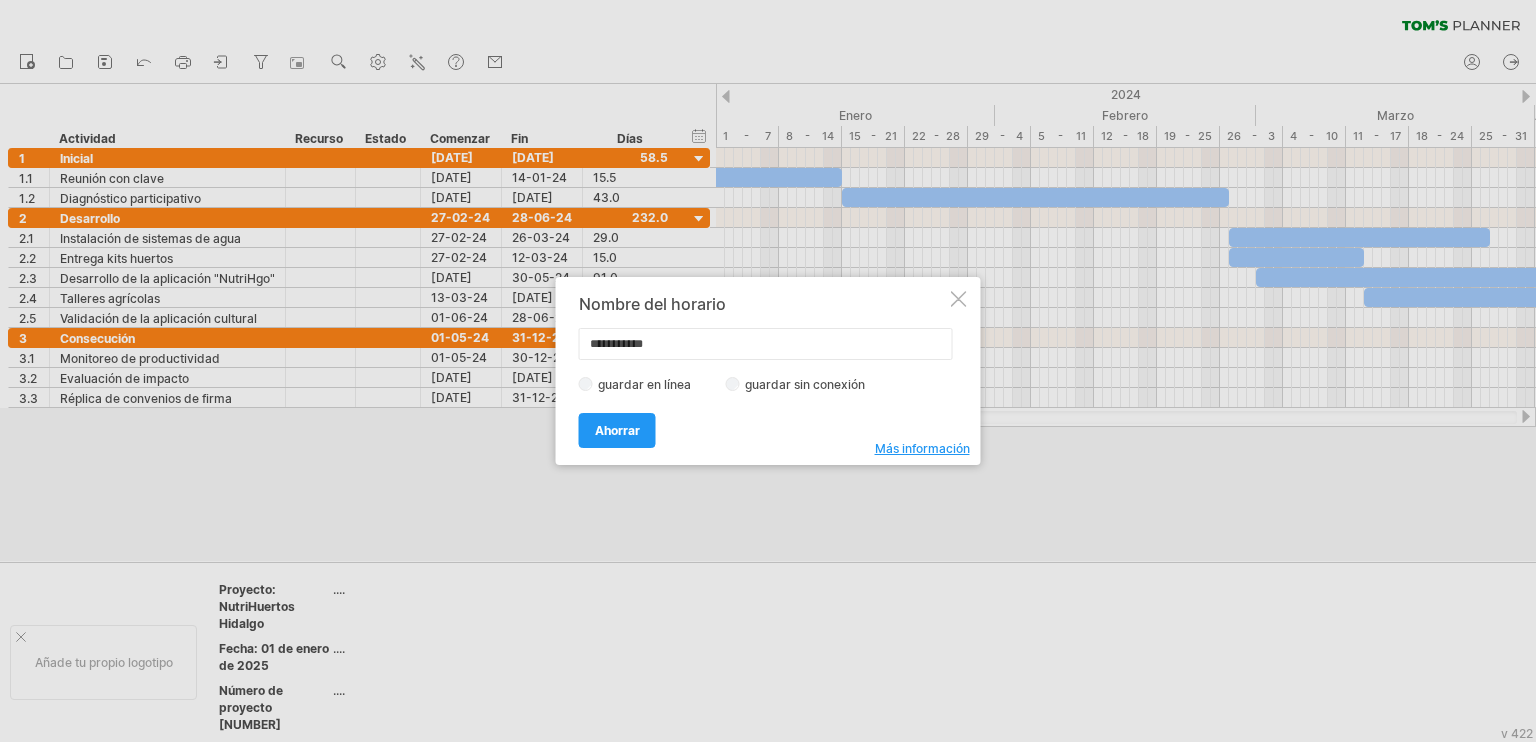 click at bounding box center (959, 299) 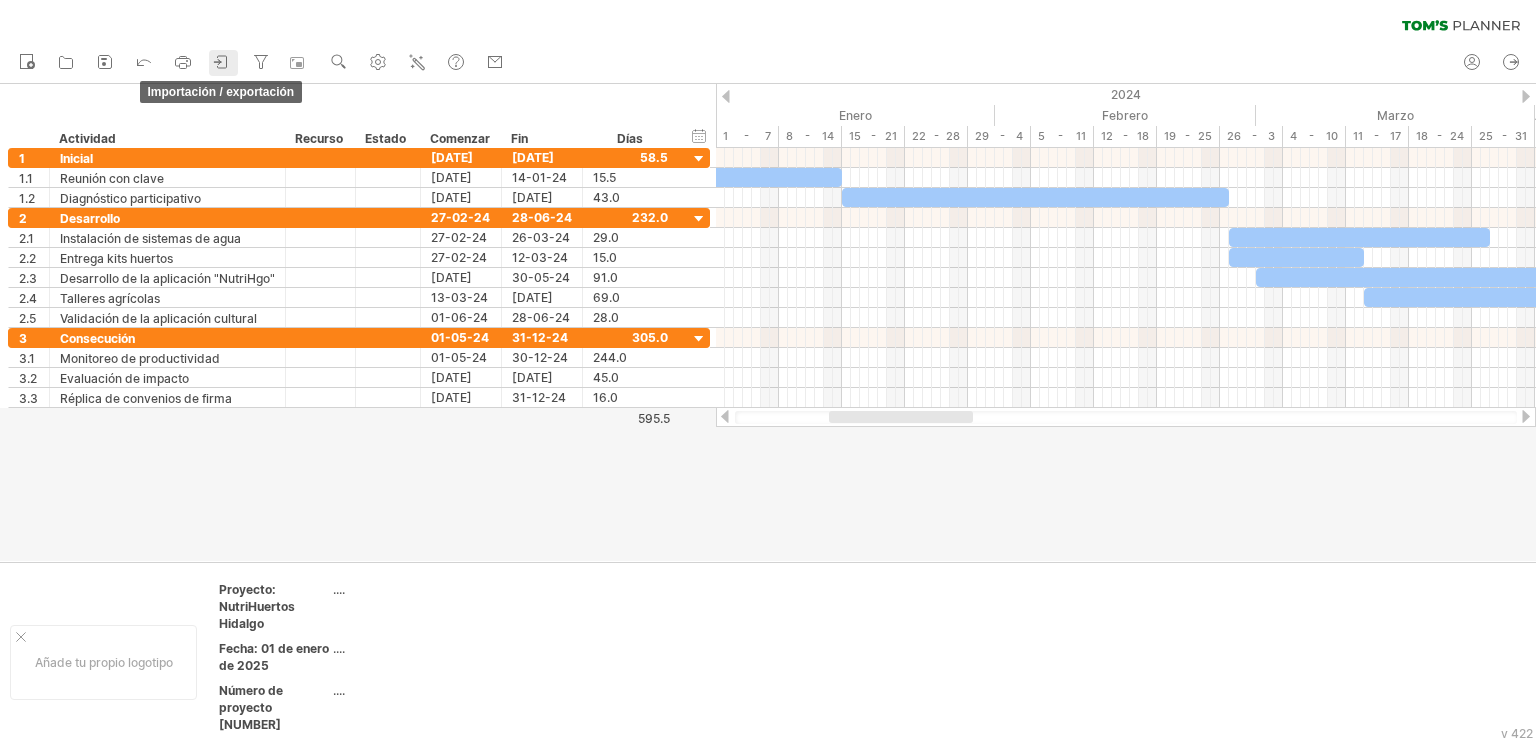 click 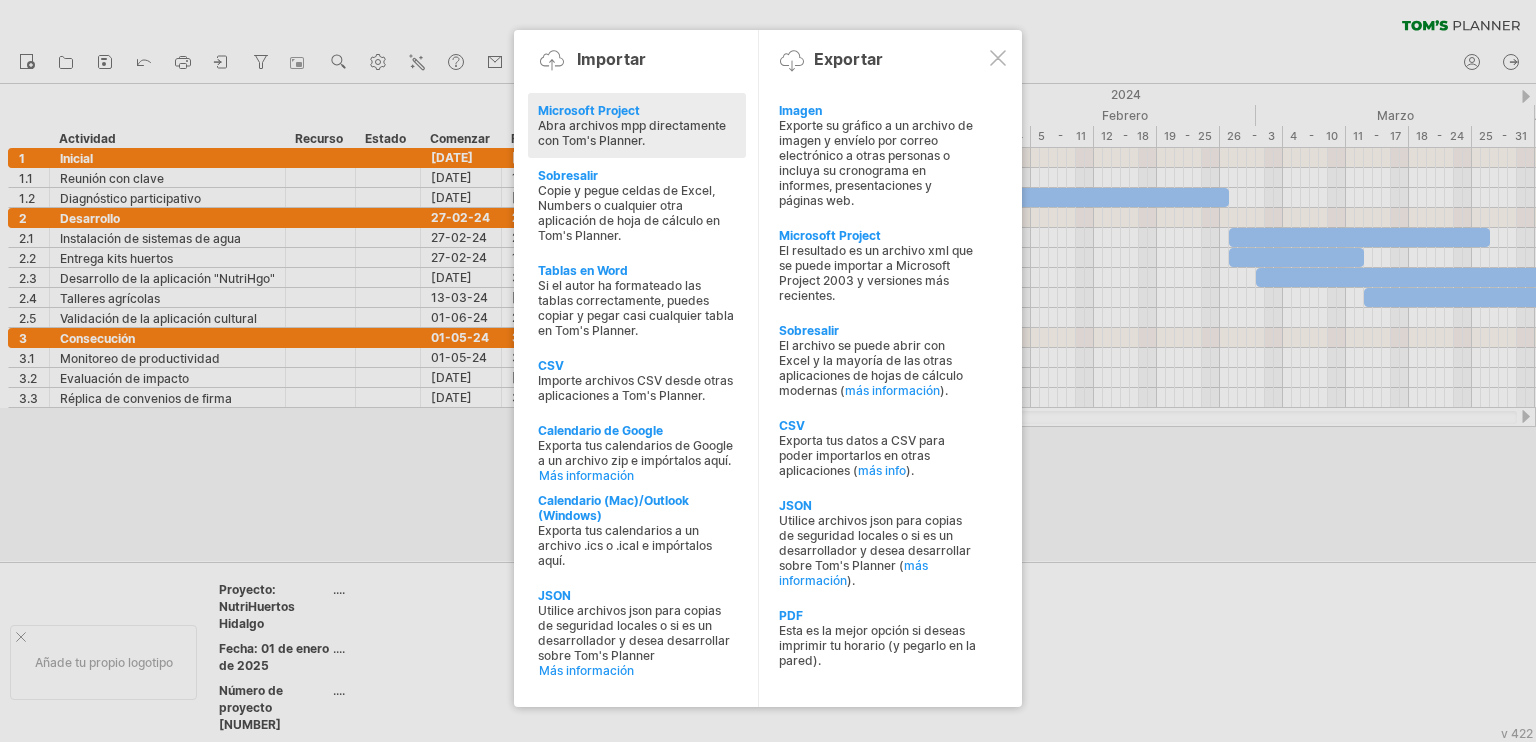 click at bounding box center (-1447, 243) 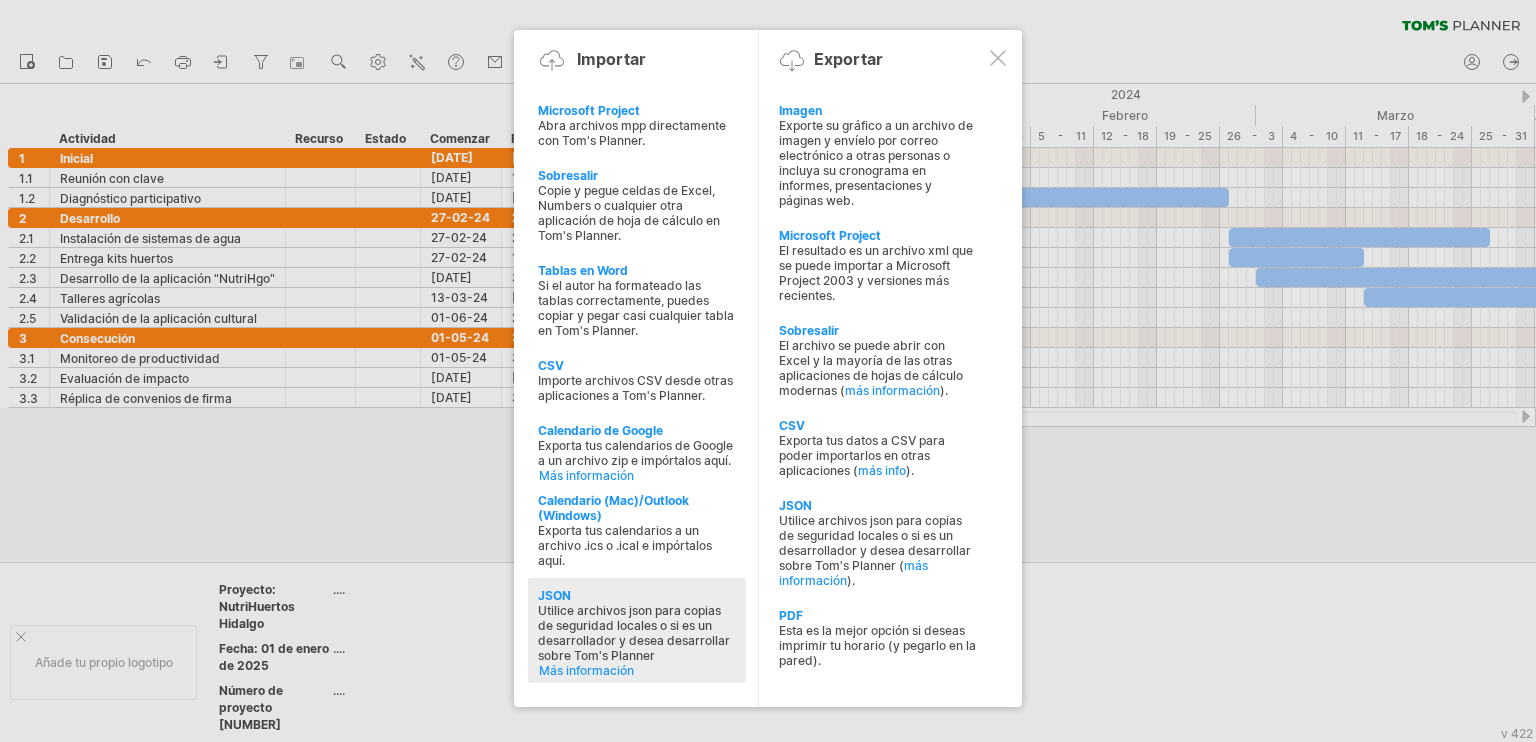click at bounding box center [-1447, 728] 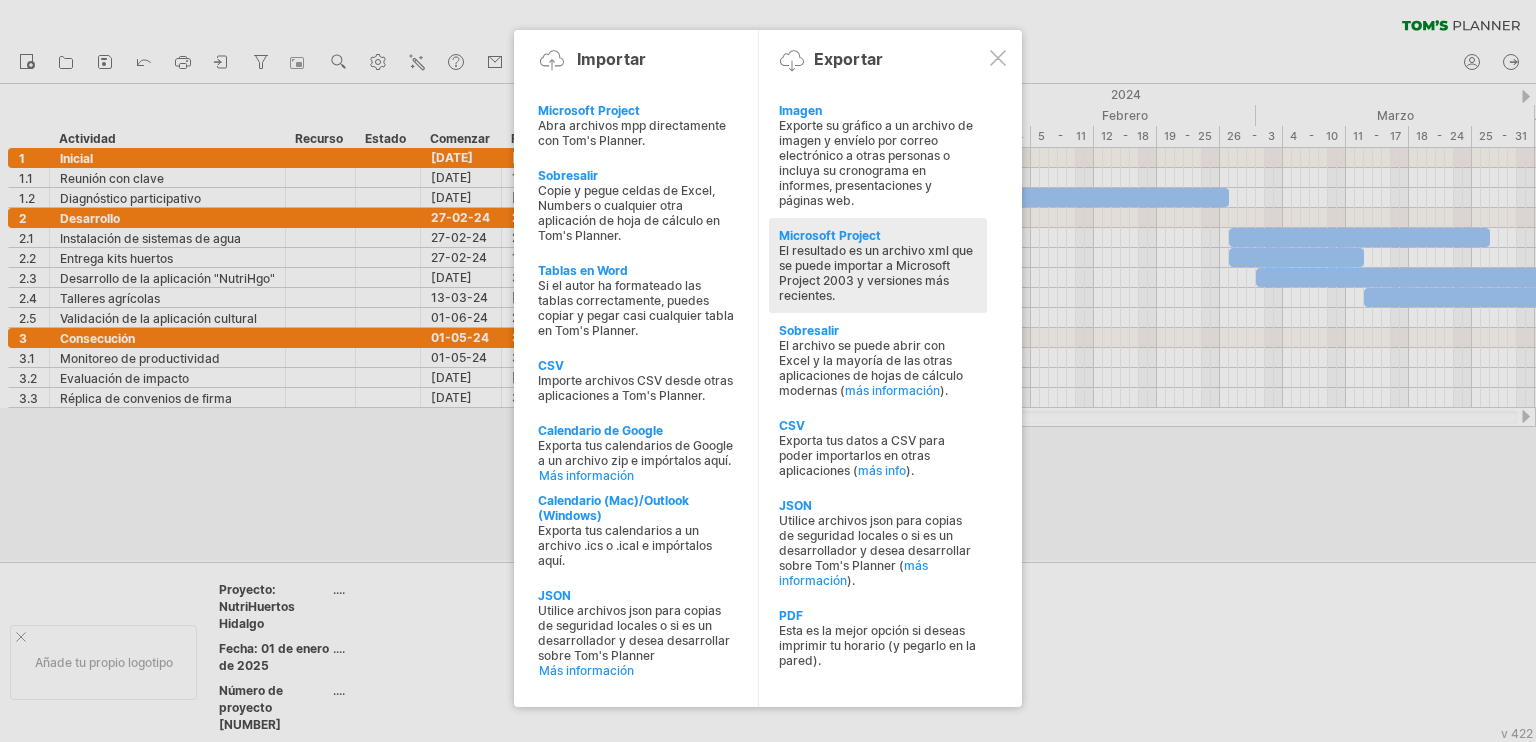 click on "El resultado es un archivo xml que se puede importar a Microsoft Project 2003 y versiones más recientes." at bounding box center (876, 273) 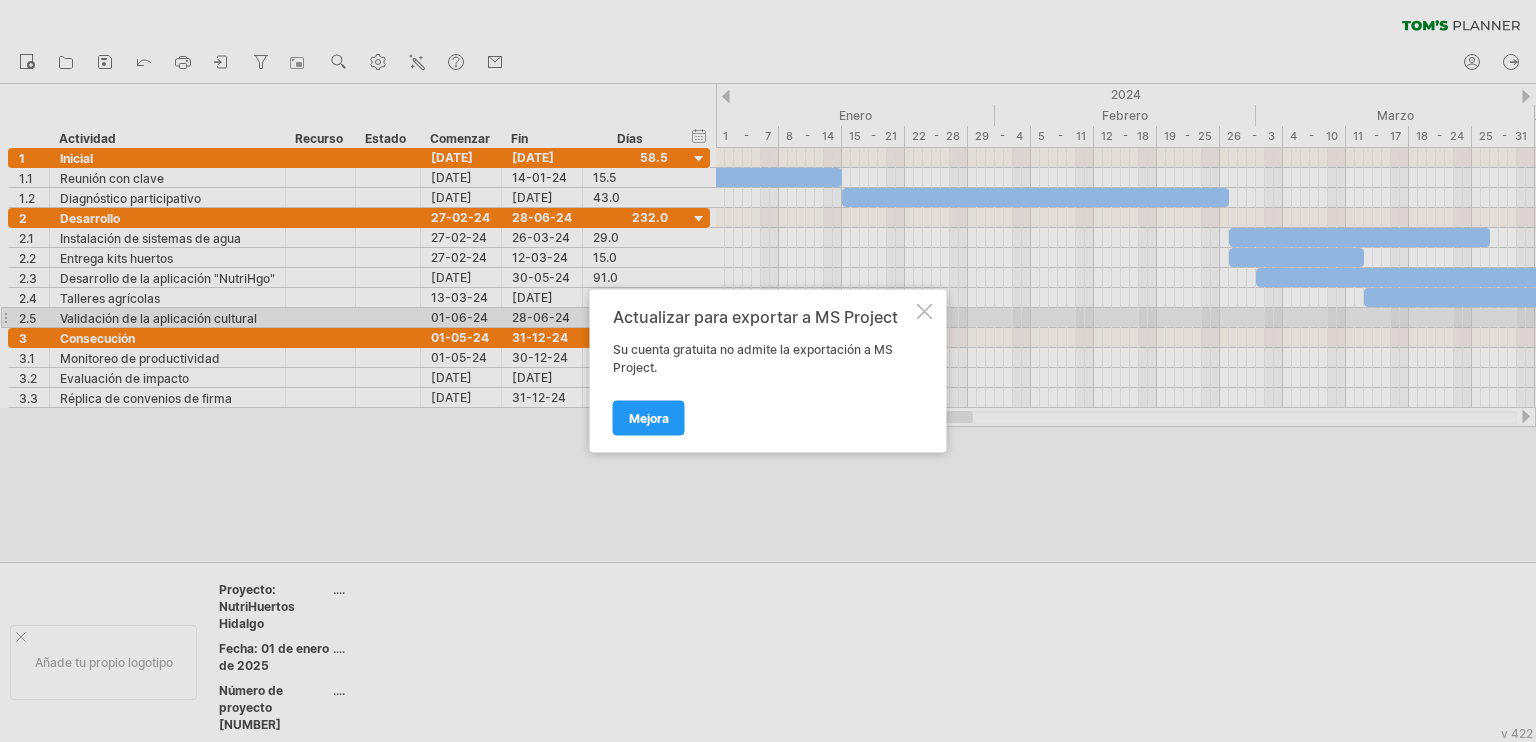 click at bounding box center (925, 312) 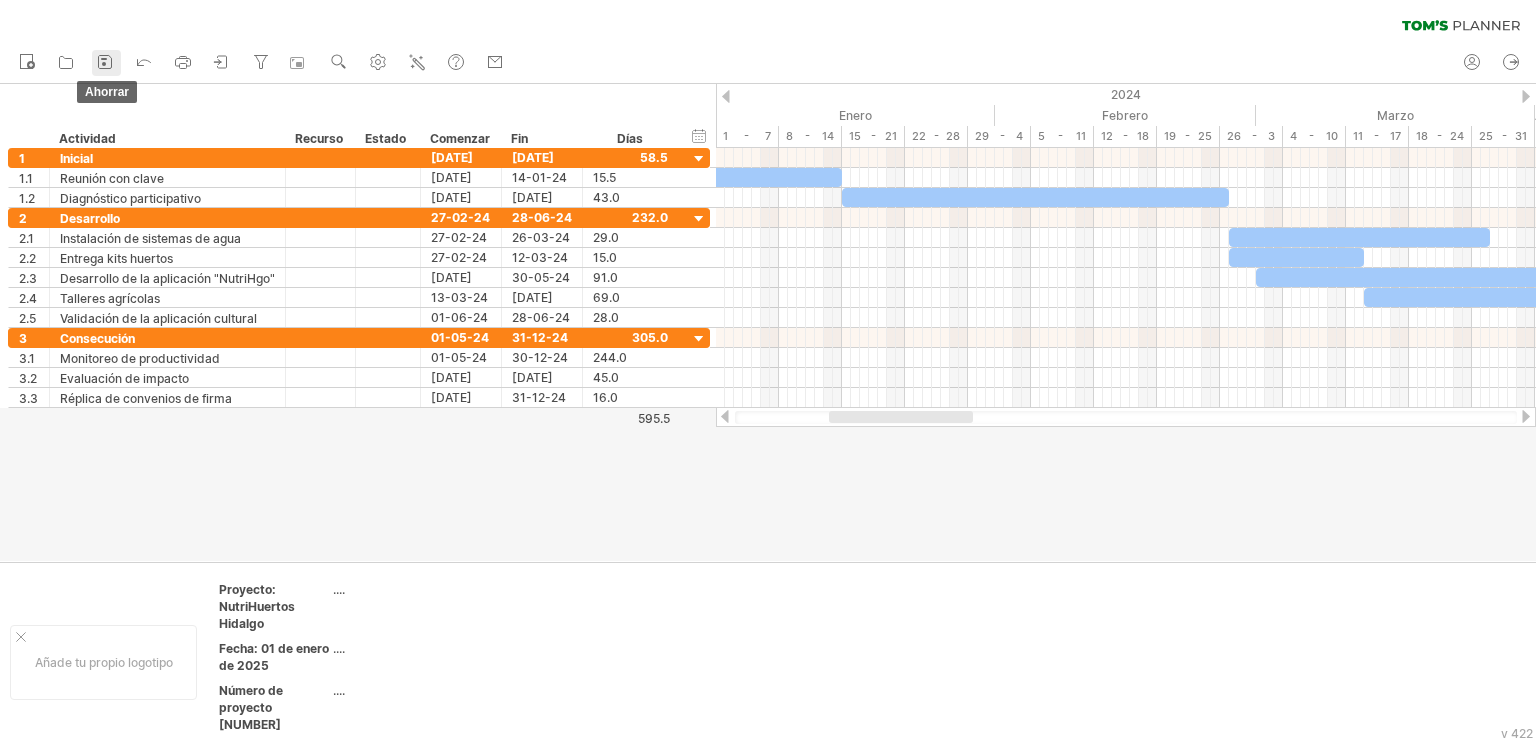 click 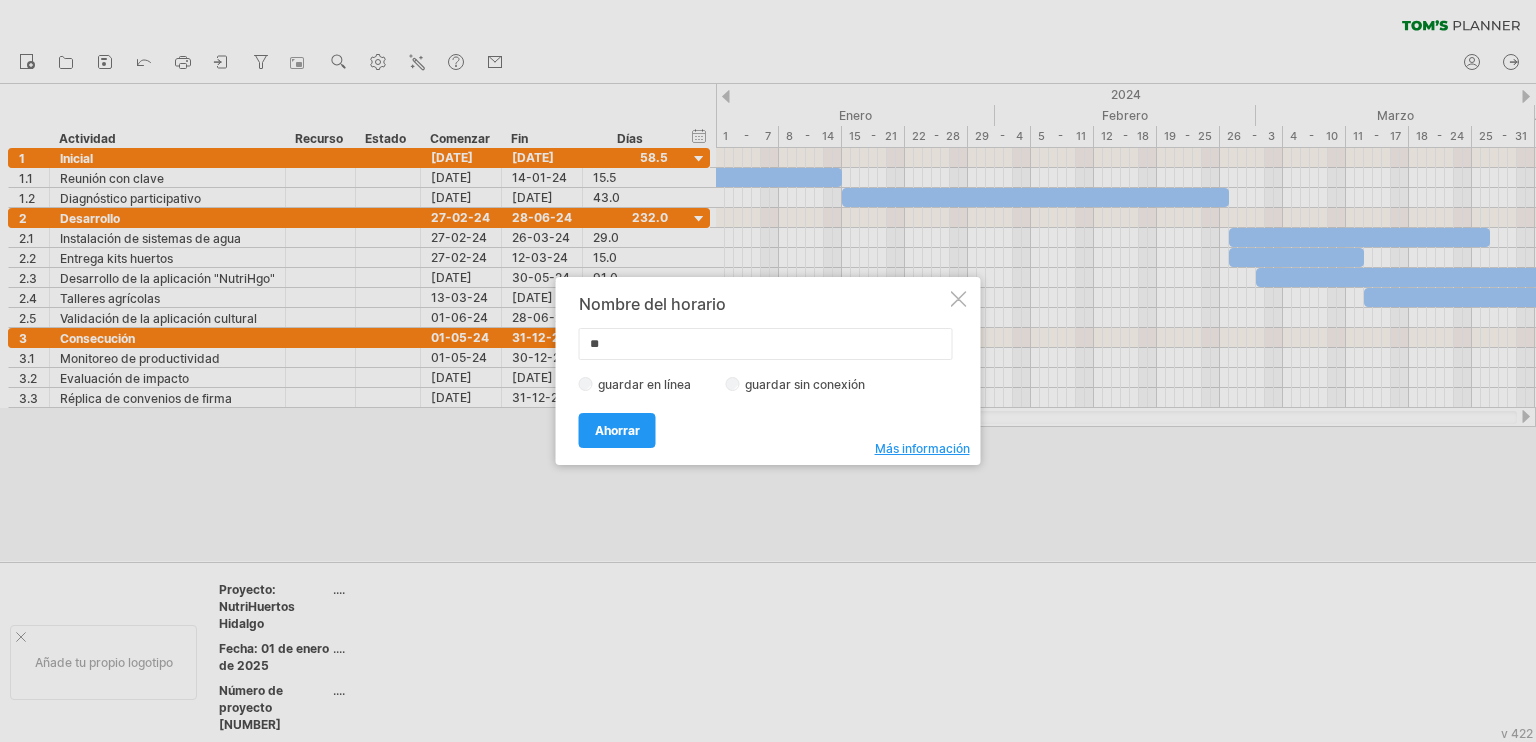 type on "*" 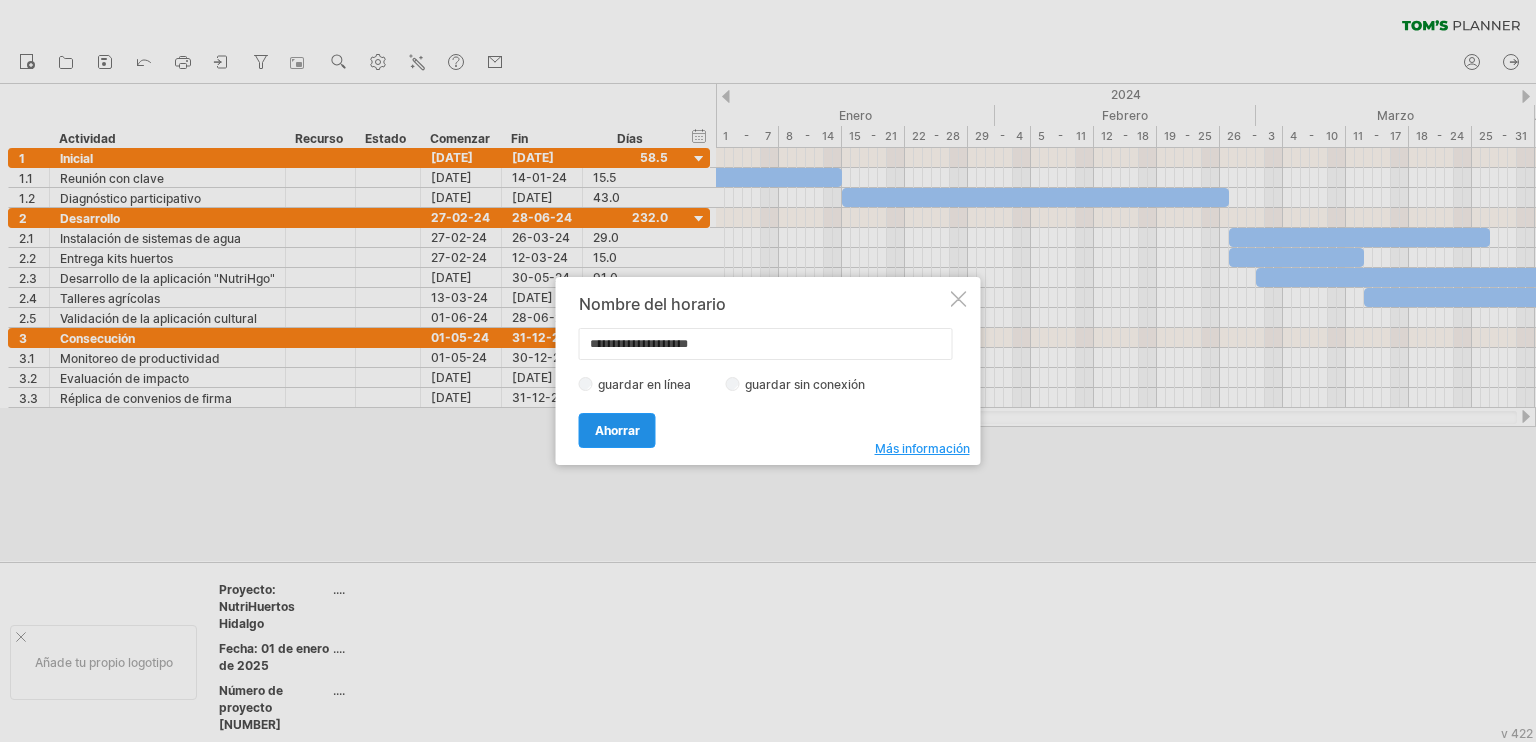 type on "**********" 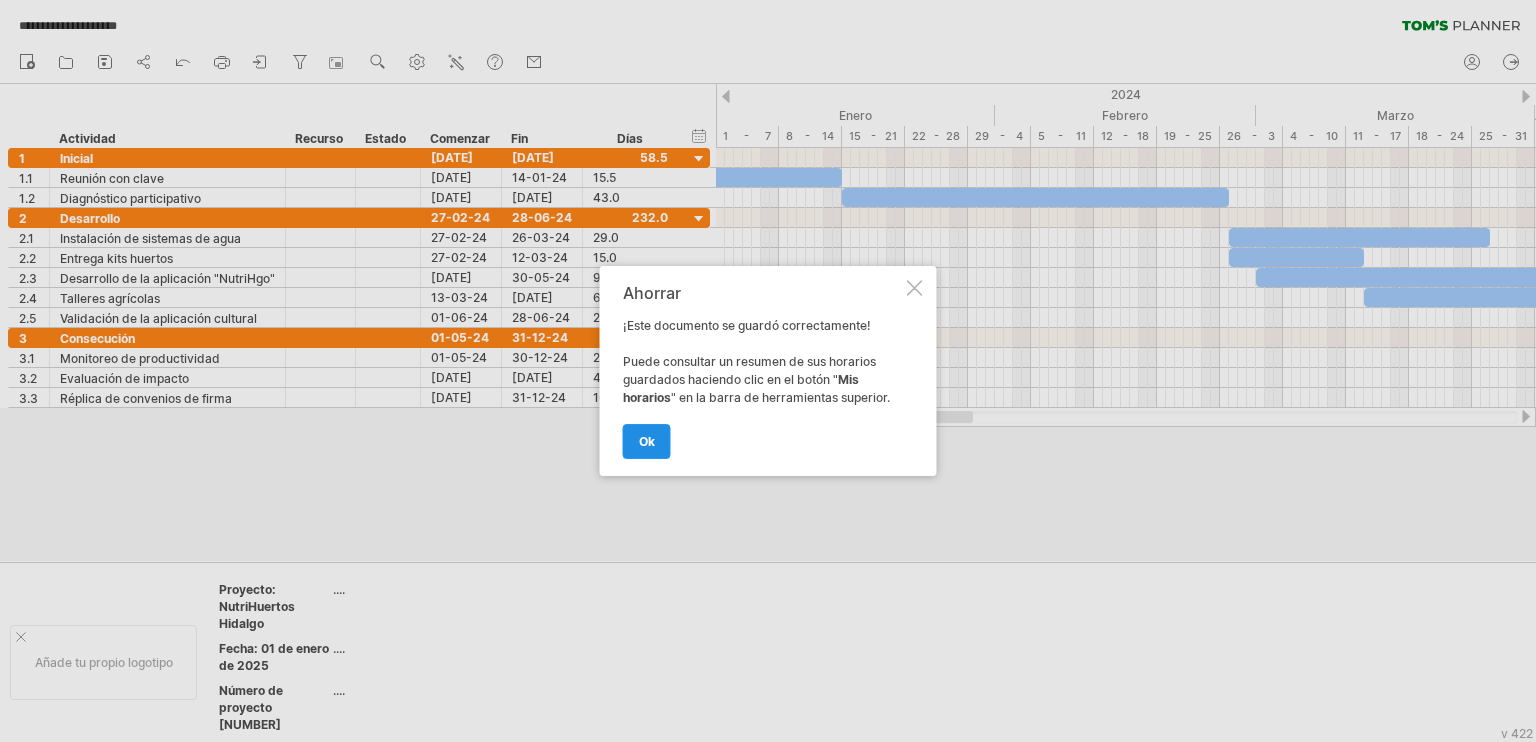 click on "OK" at bounding box center [647, 441] 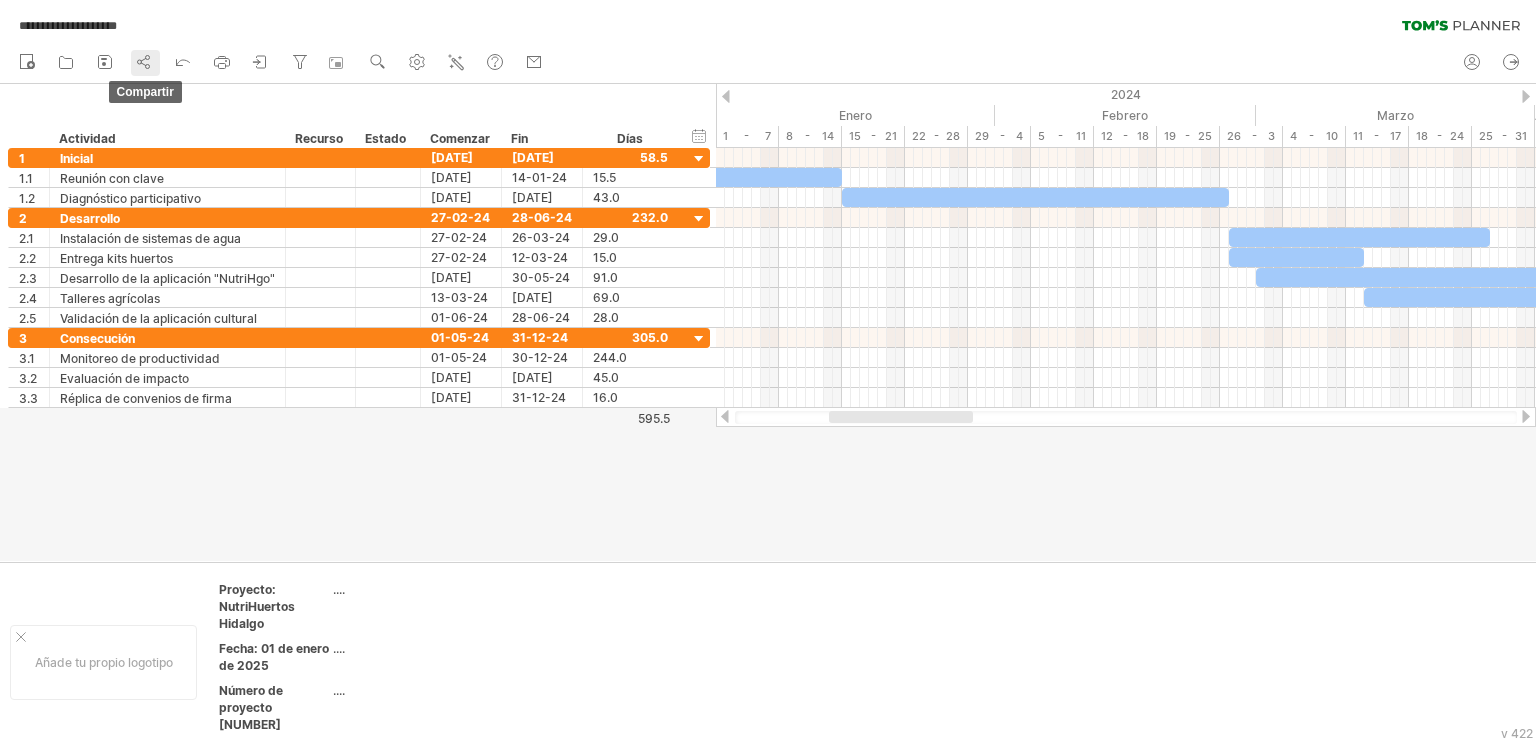 click 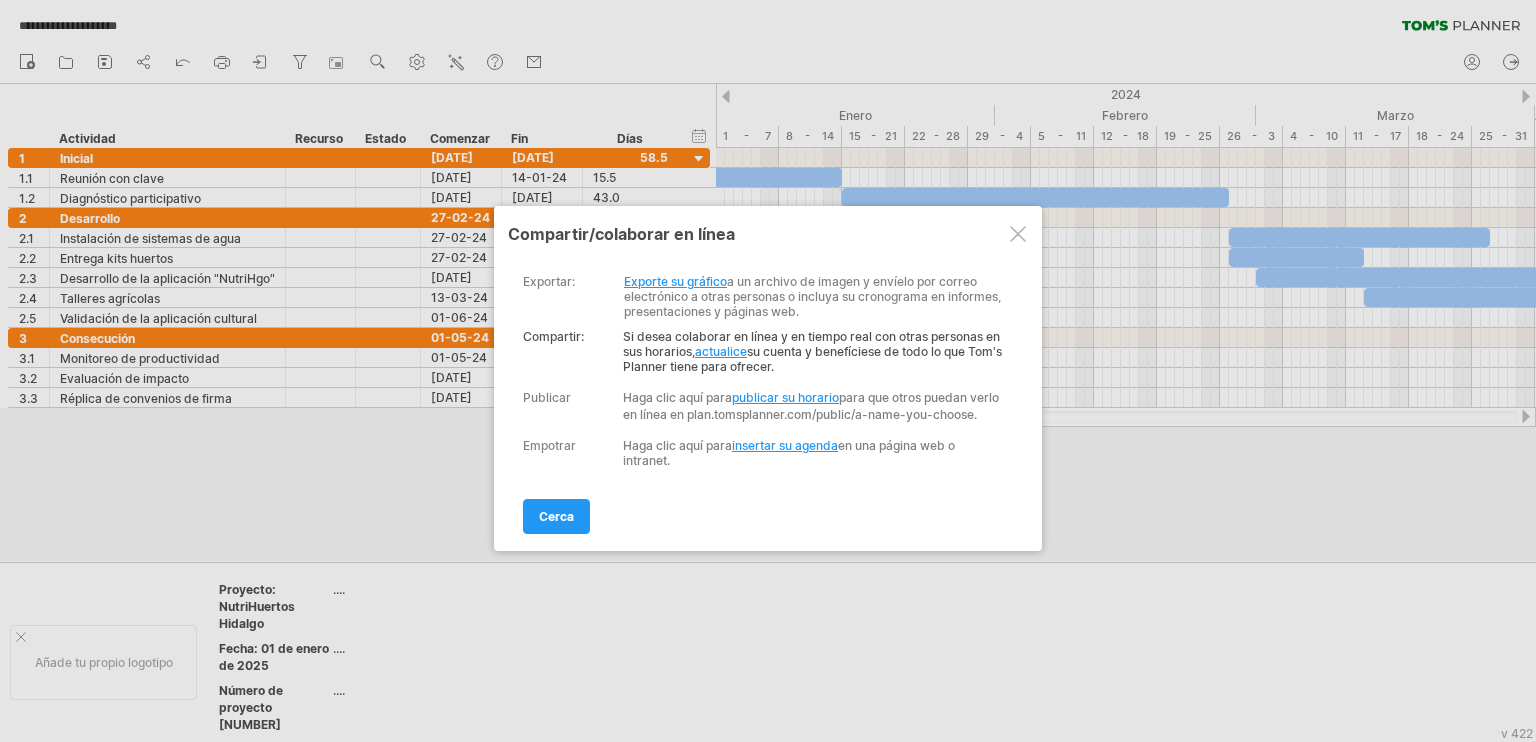 click on "Exporte su gráfico" at bounding box center [675, 281] 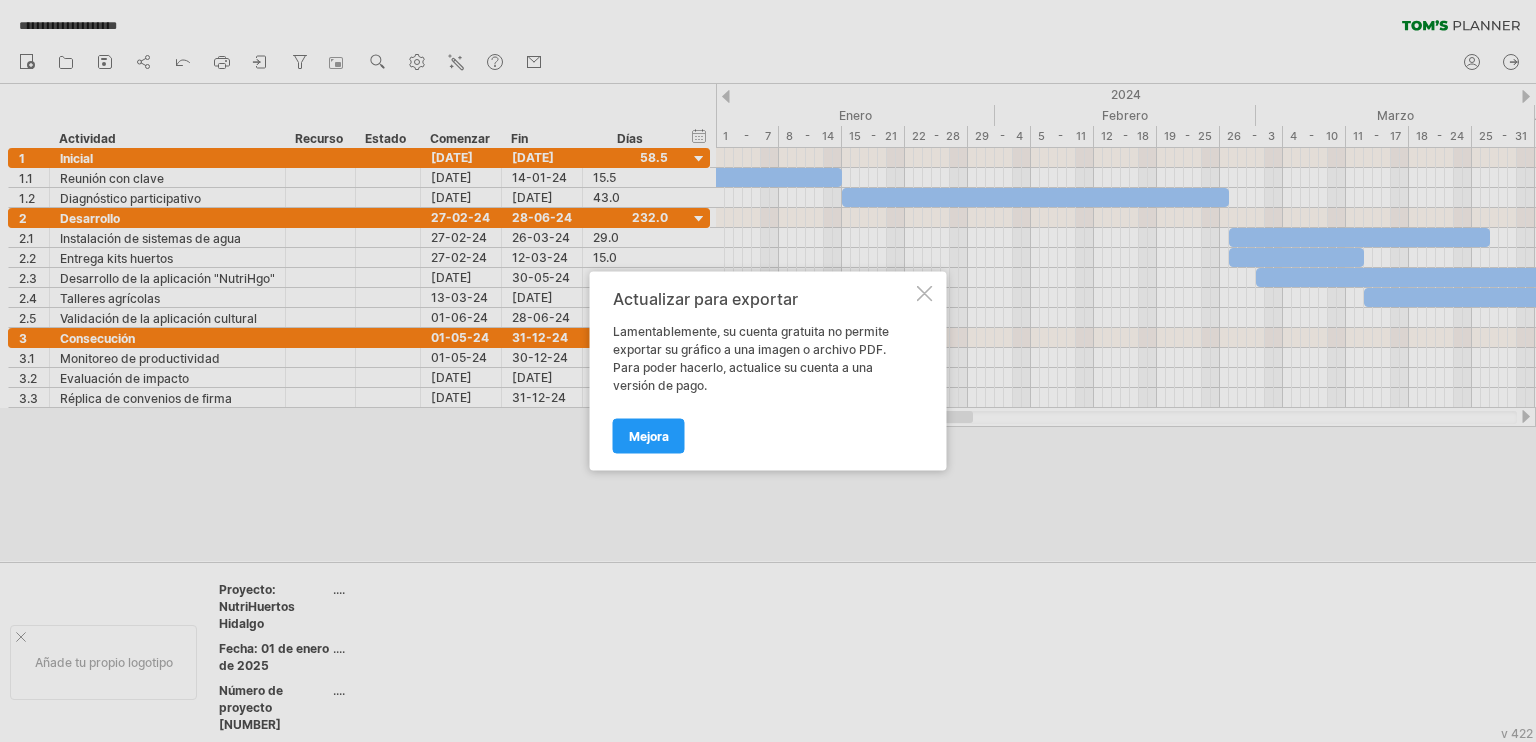 click at bounding box center [925, 294] 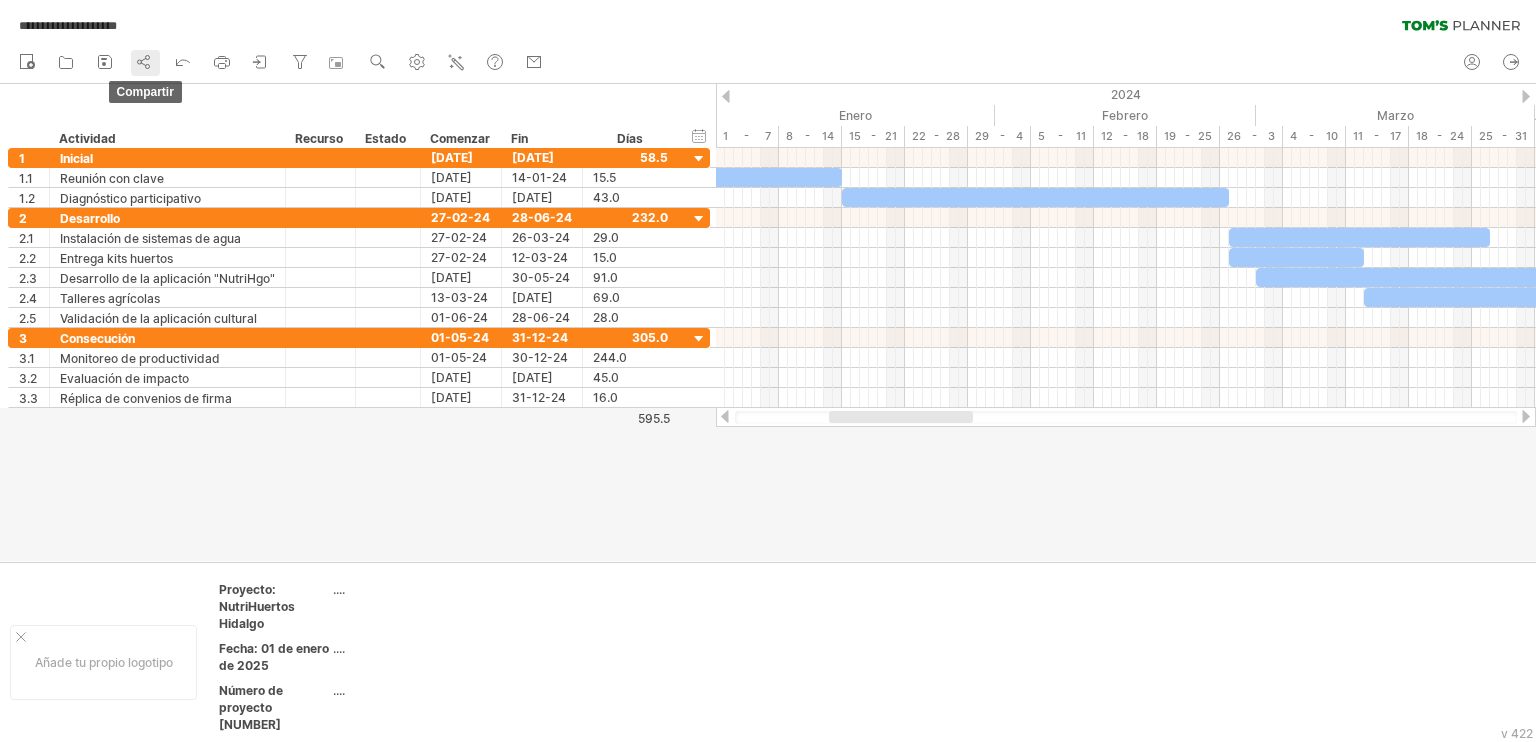 click 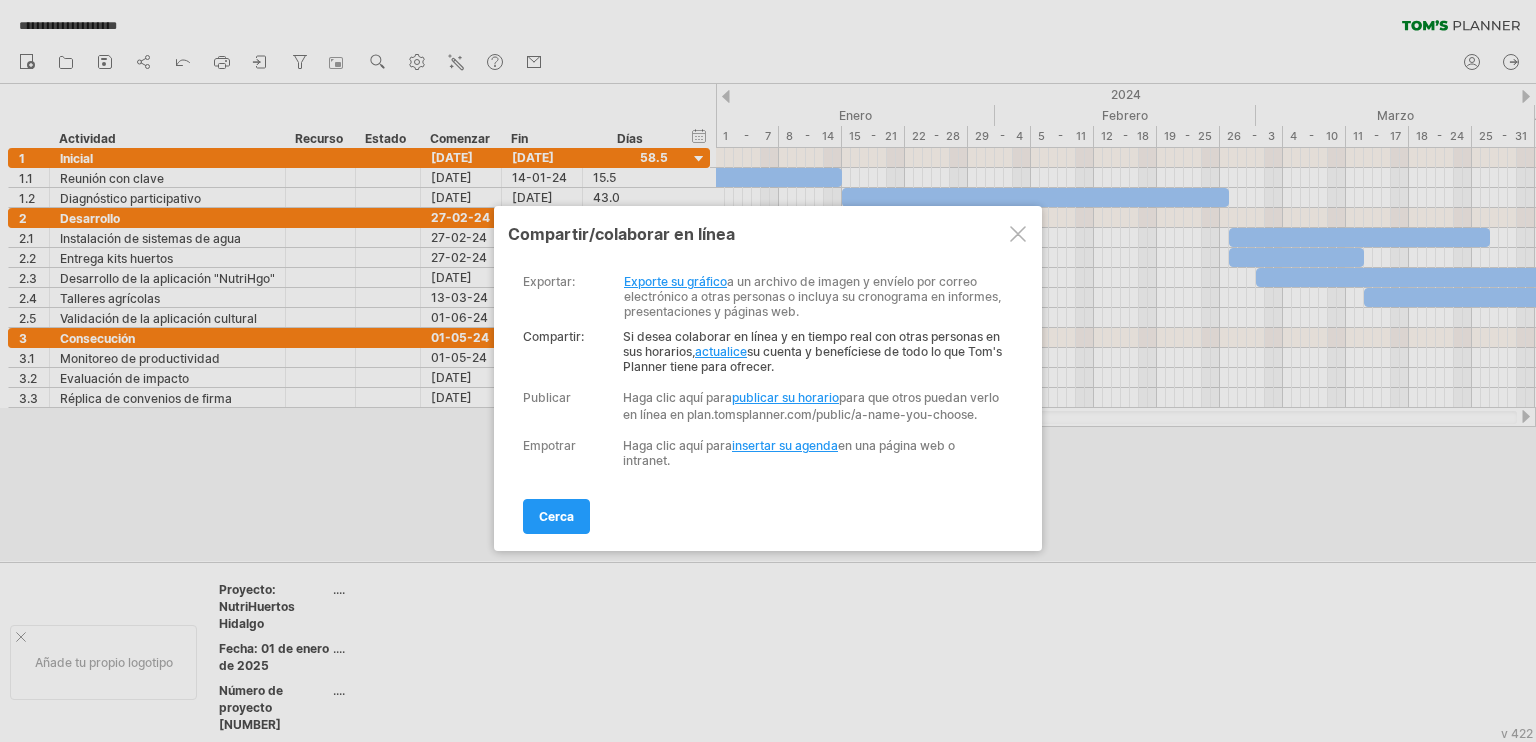 click on "actualice" at bounding box center (721, 351) 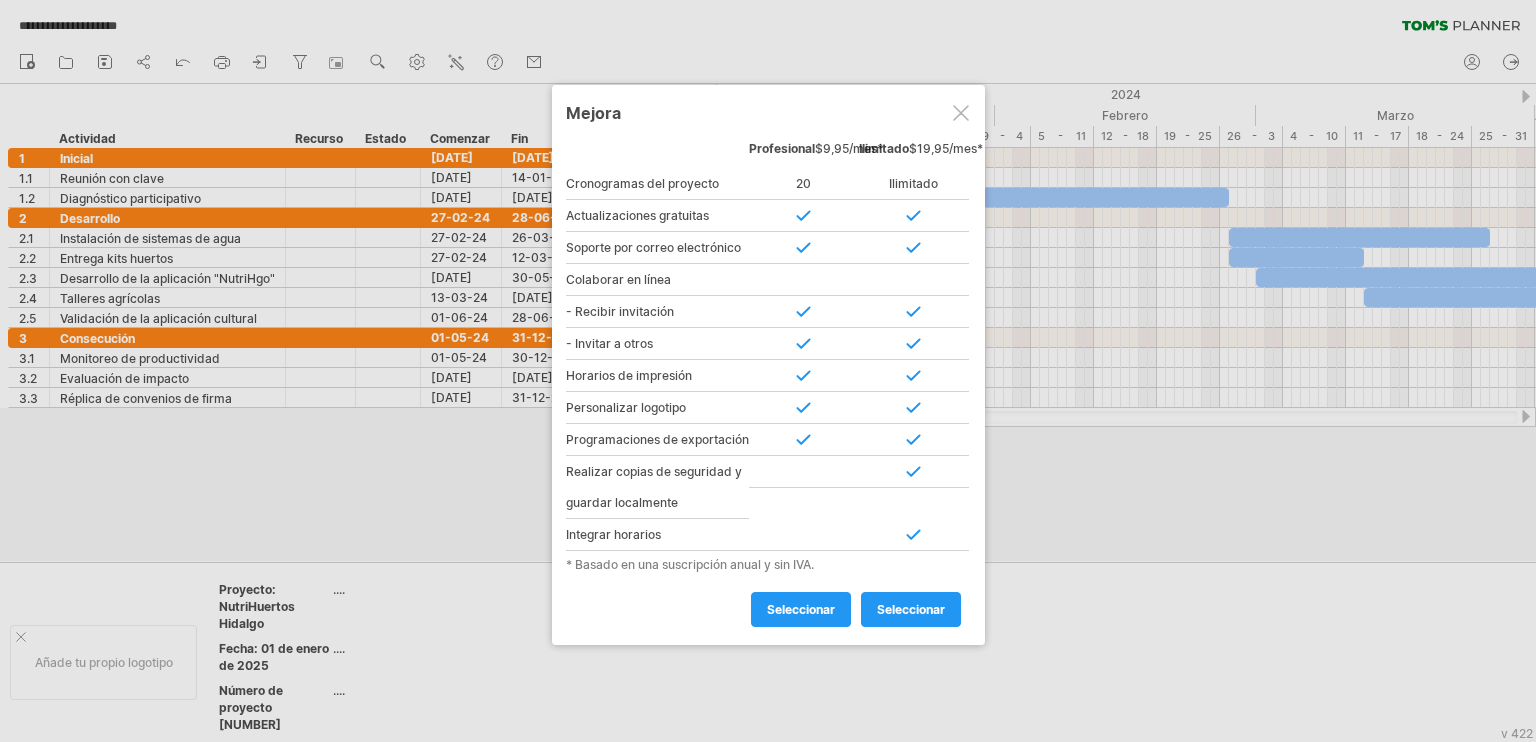 click at bounding box center [961, 113] 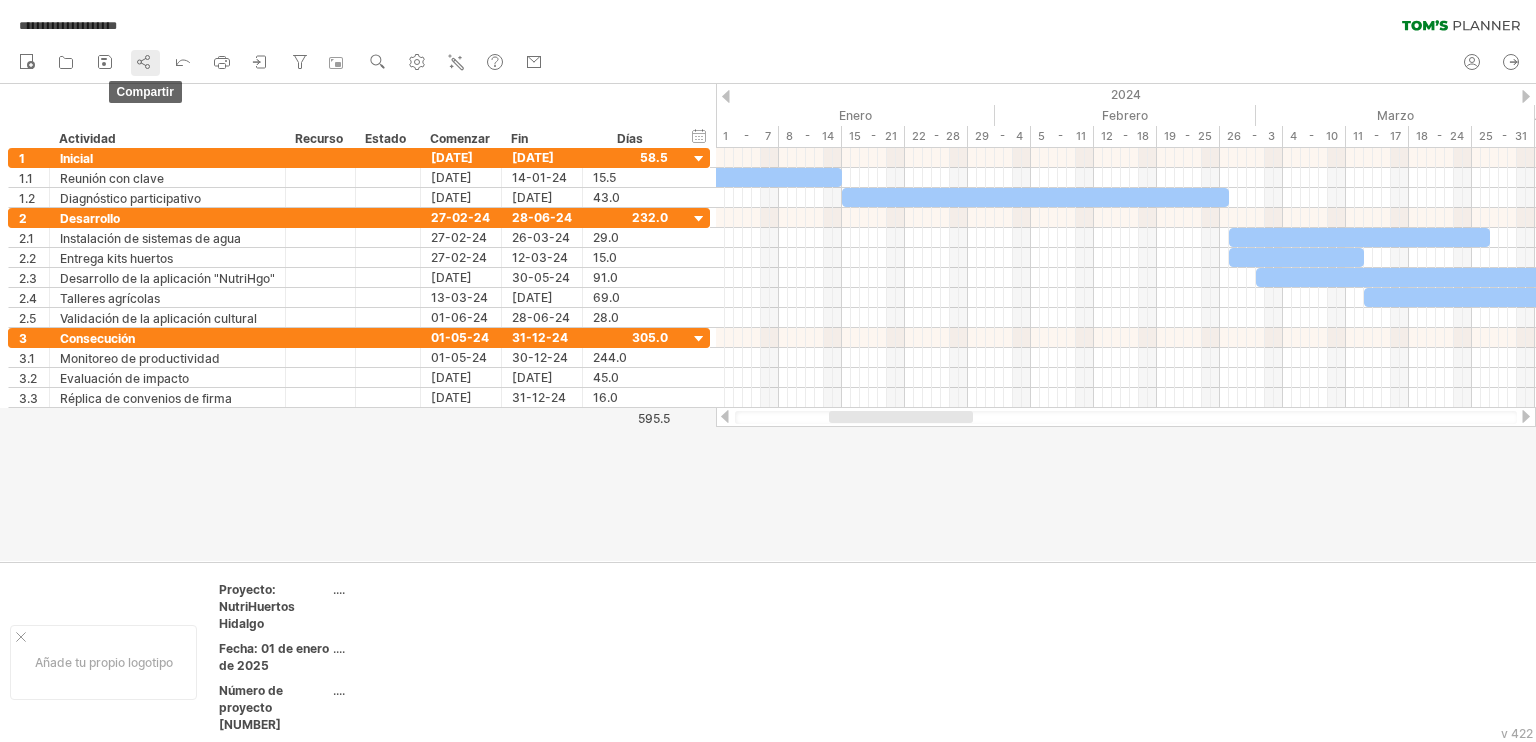 click 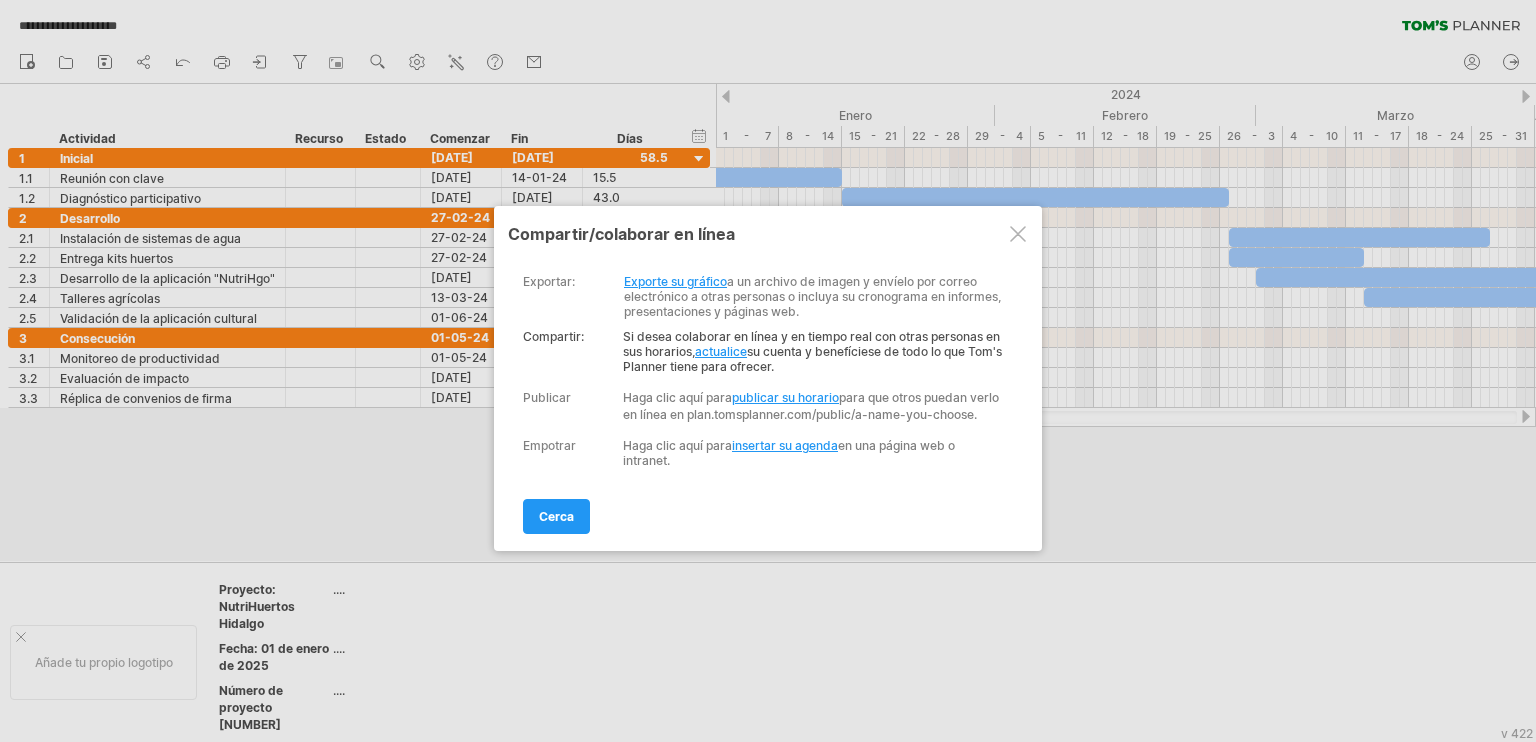 click on "publicar su horario" at bounding box center [785, 397] 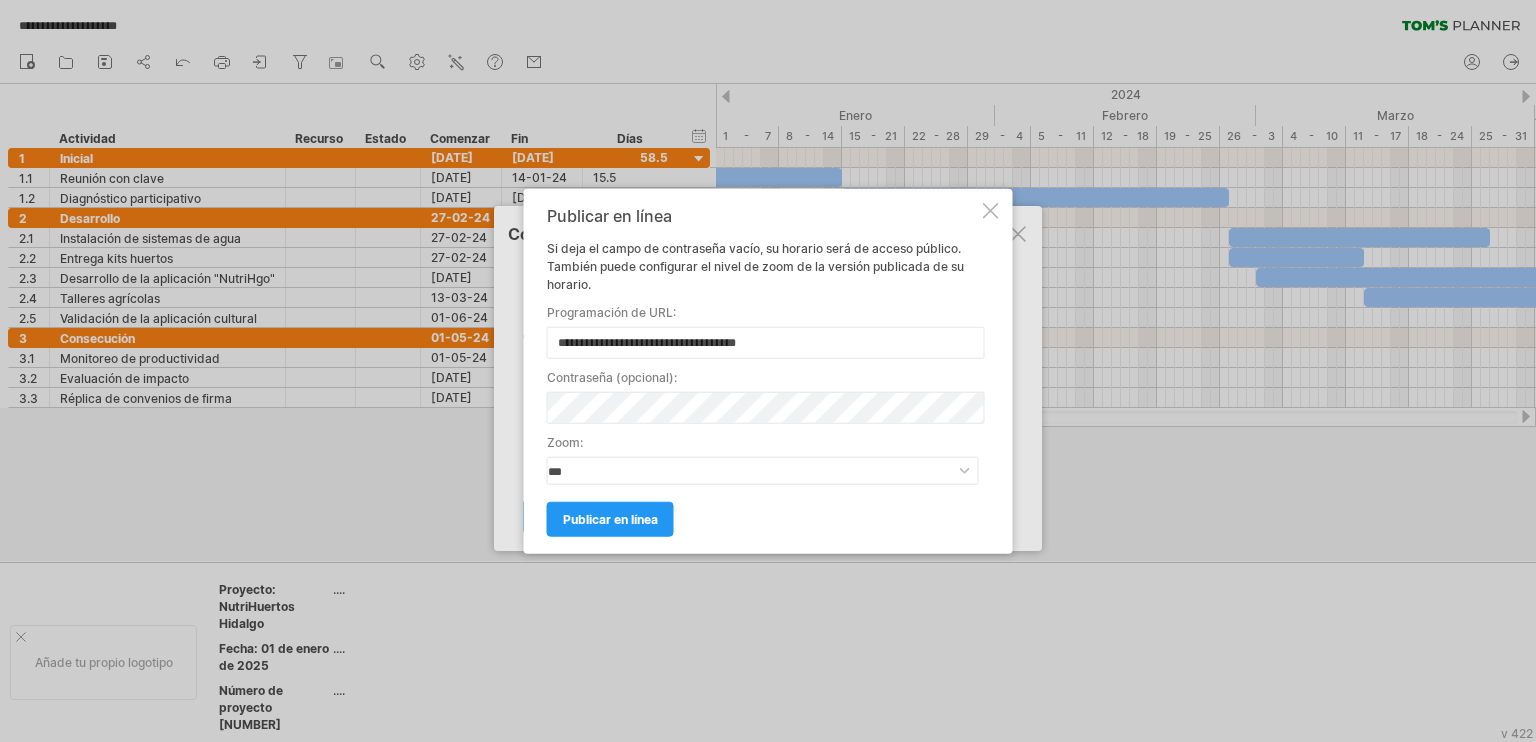 click at bounding box center [991, 211] 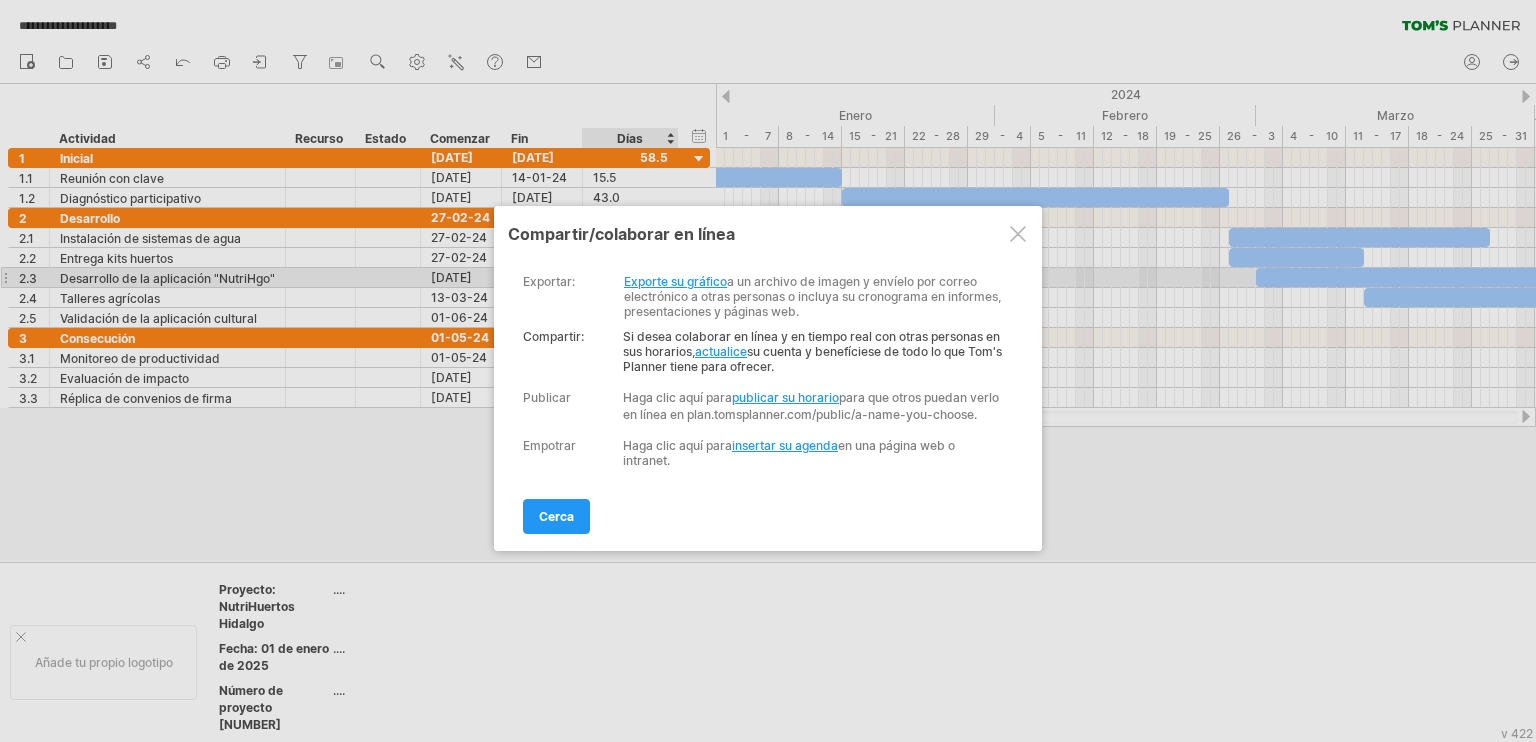 click on "Exporte su gráfico" at bounding box center (675, 281) 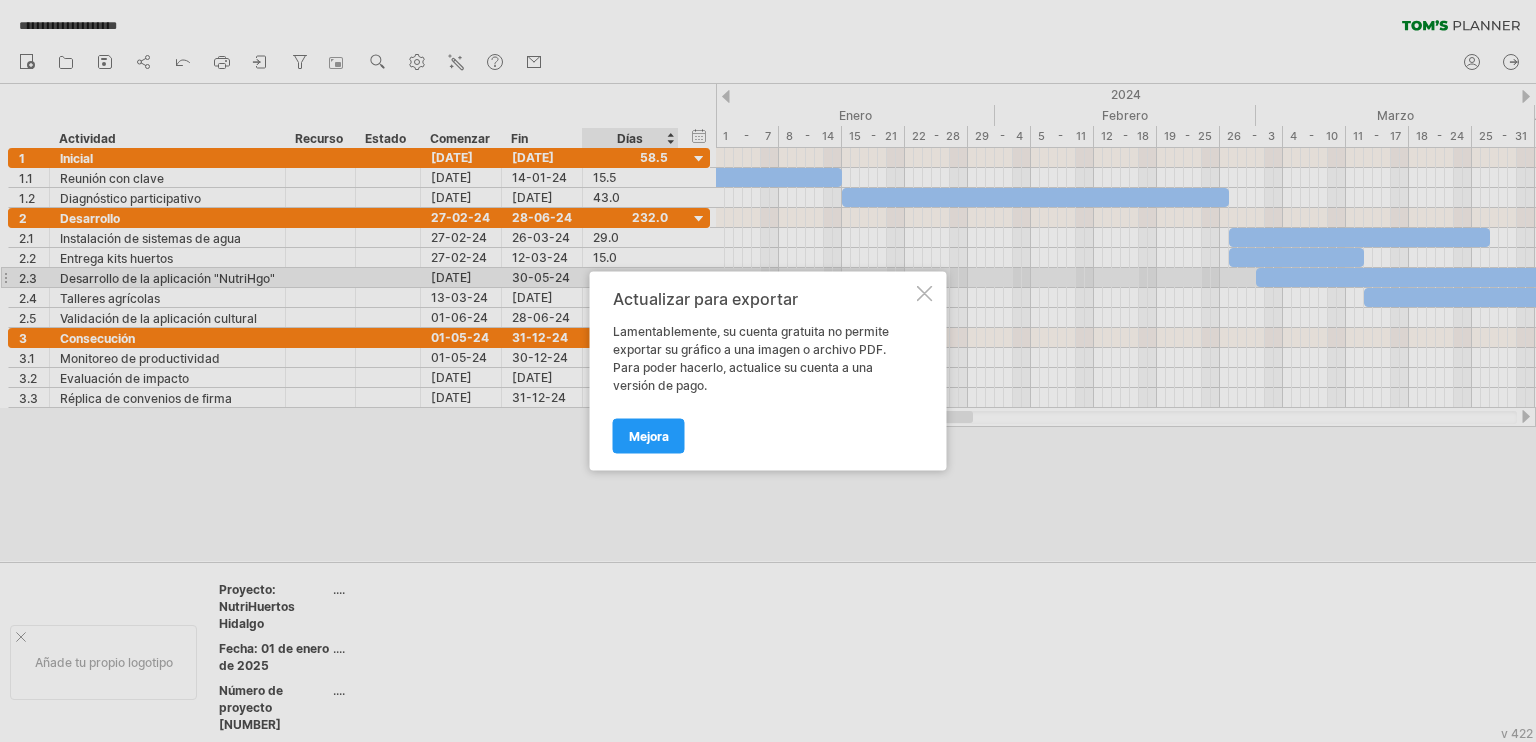 click at bounding box center (925, 294) 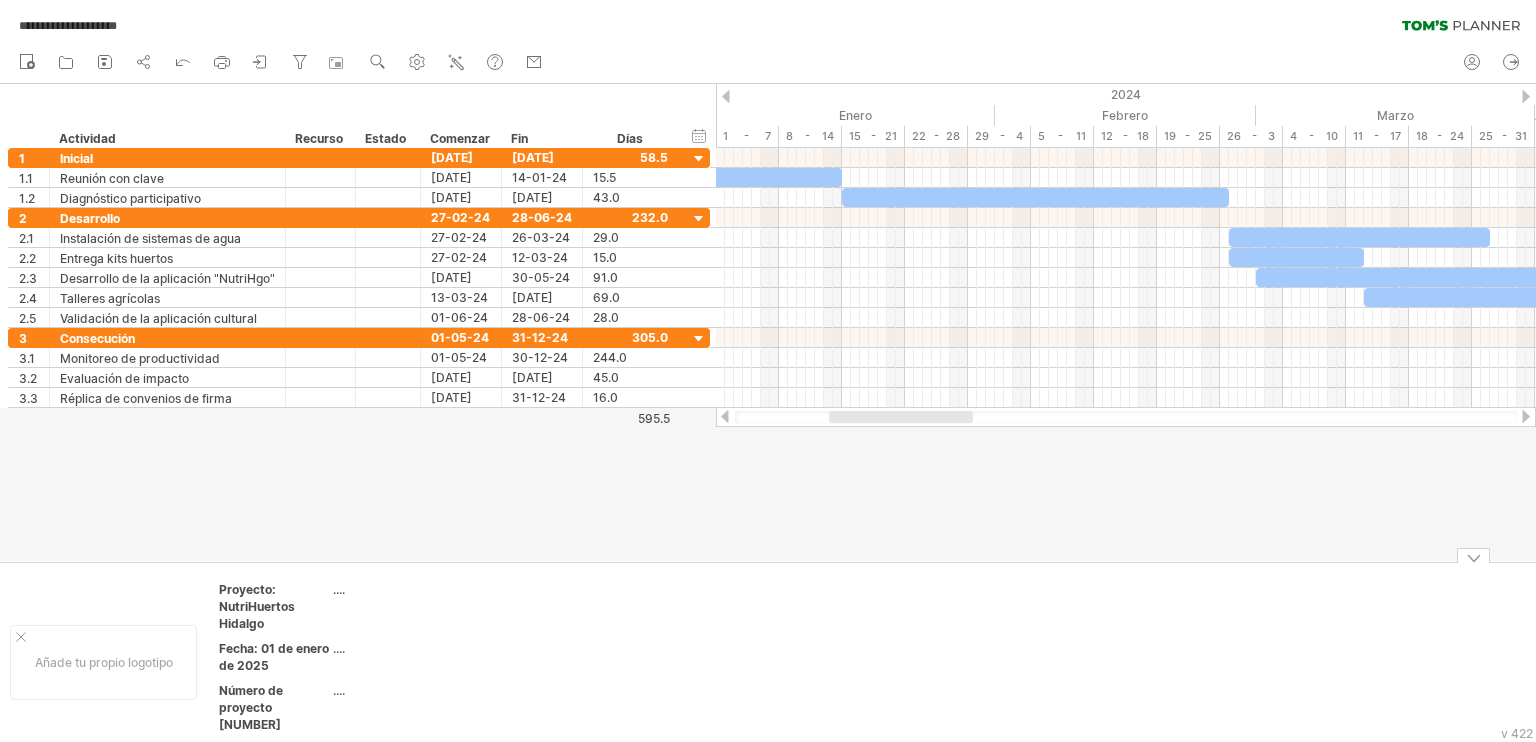 click at bounding box center (752, 662) 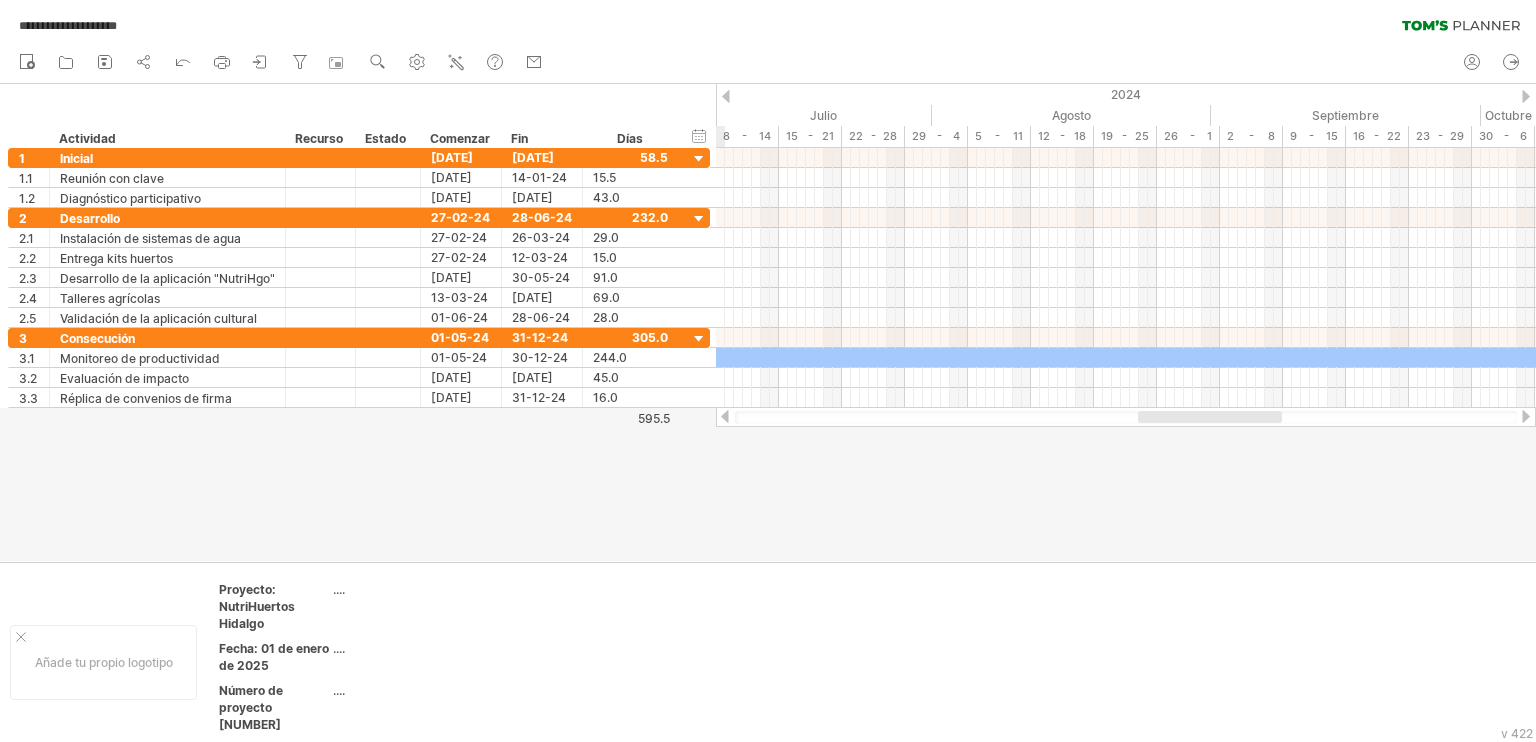 drag, startPoint x: 886, startPoint y: 419, endPoint x: 1195, endPoint y: 447, distance: 310.26602 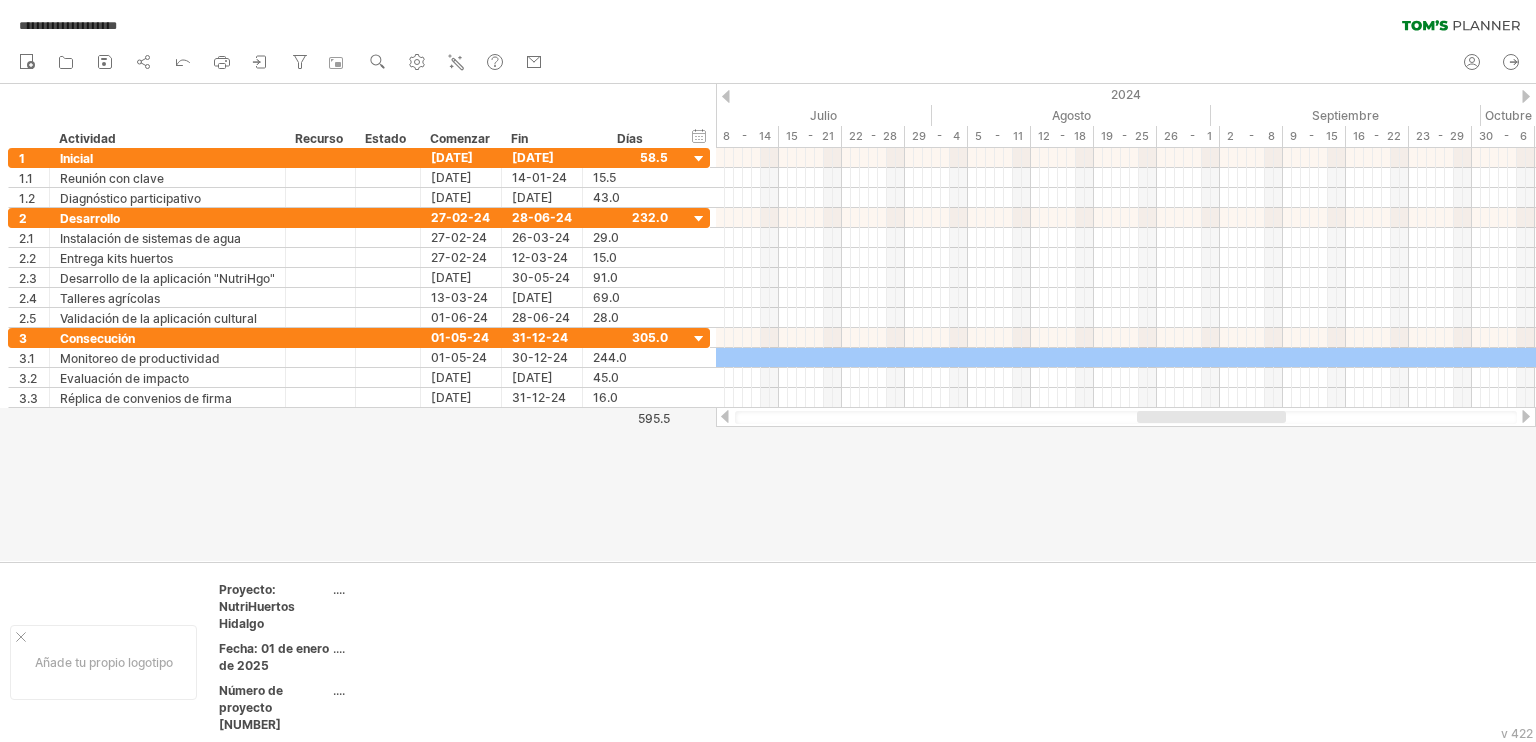 click at bounding box center [726, 96] 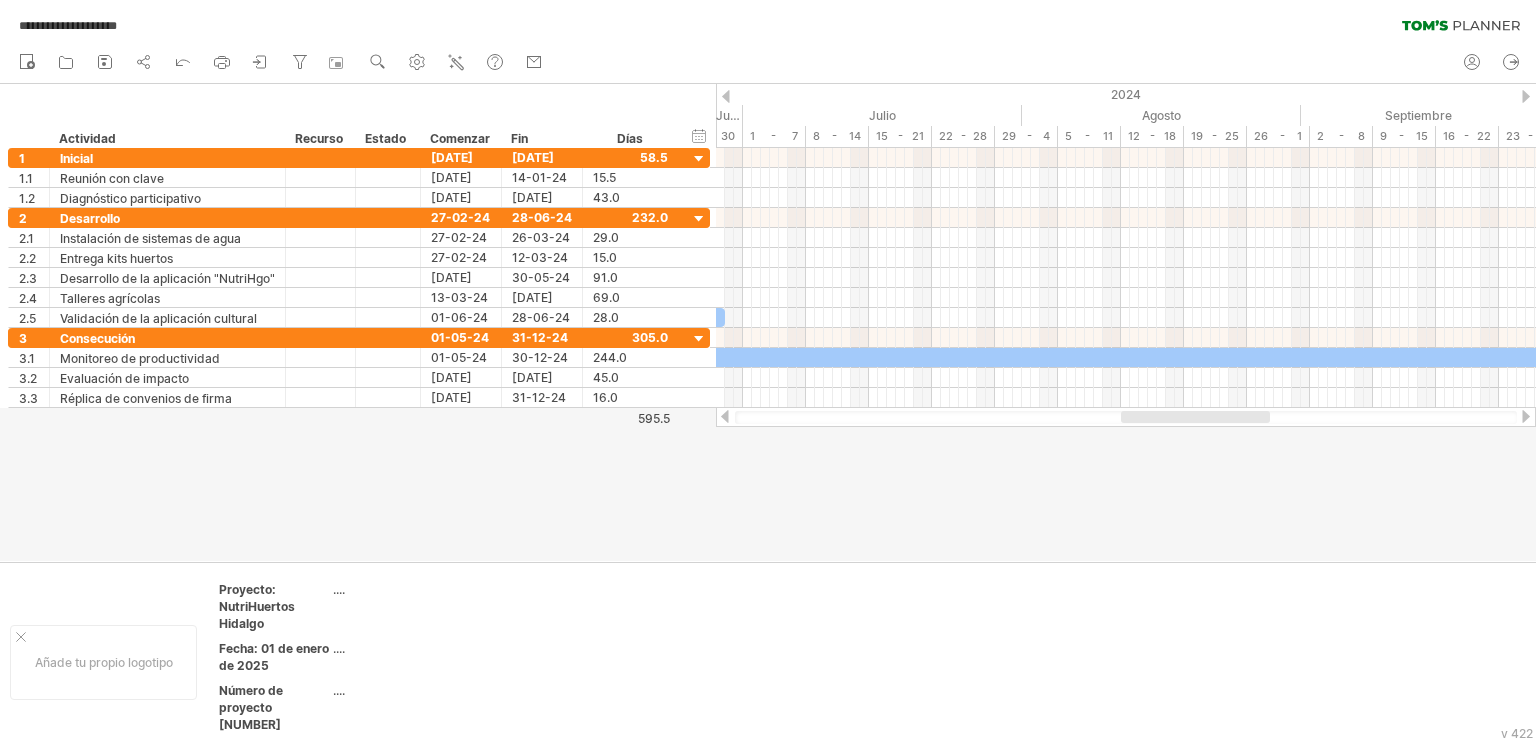 click at bounding box center [725, 416] 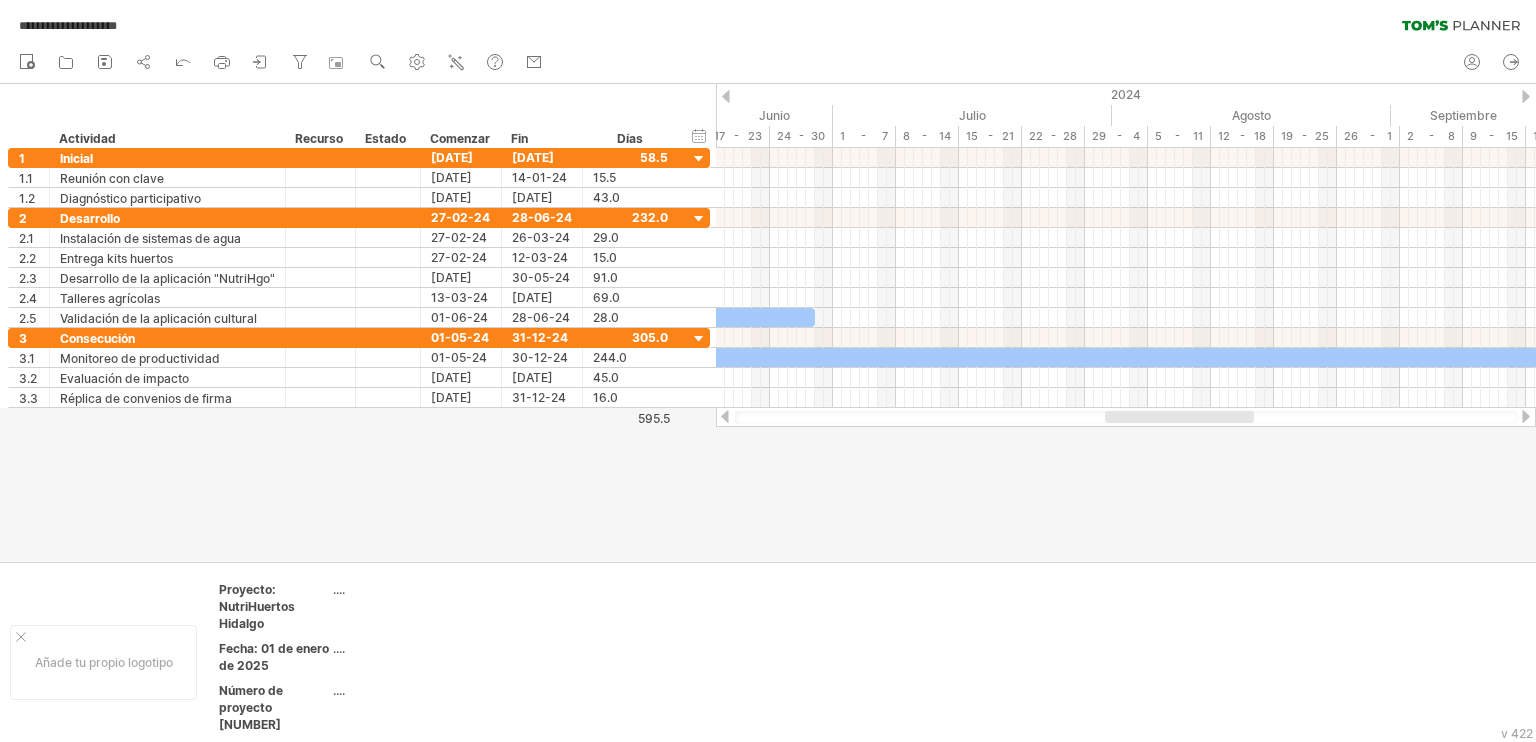 click at bounding box center [725, 416] 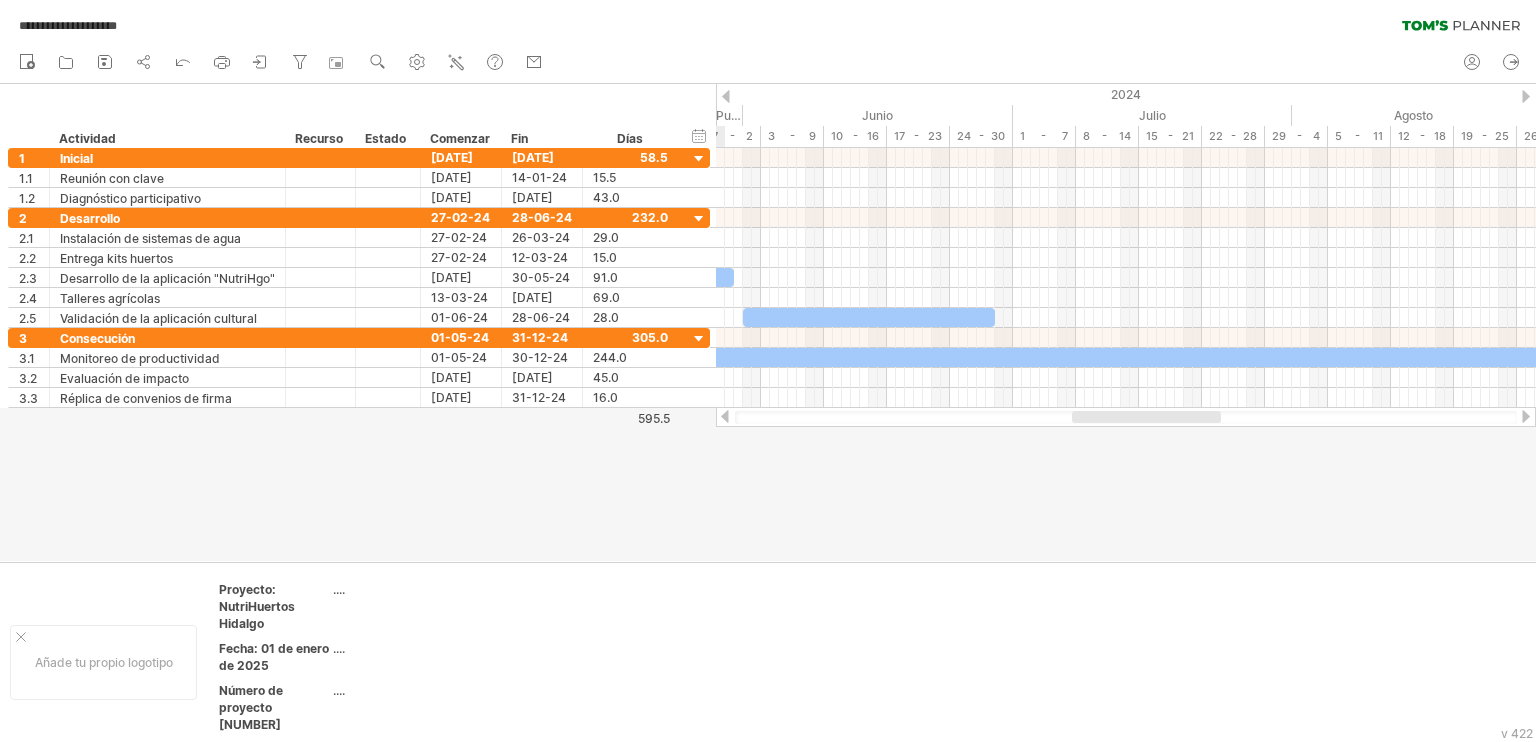 click at bounding box center (725, 416) 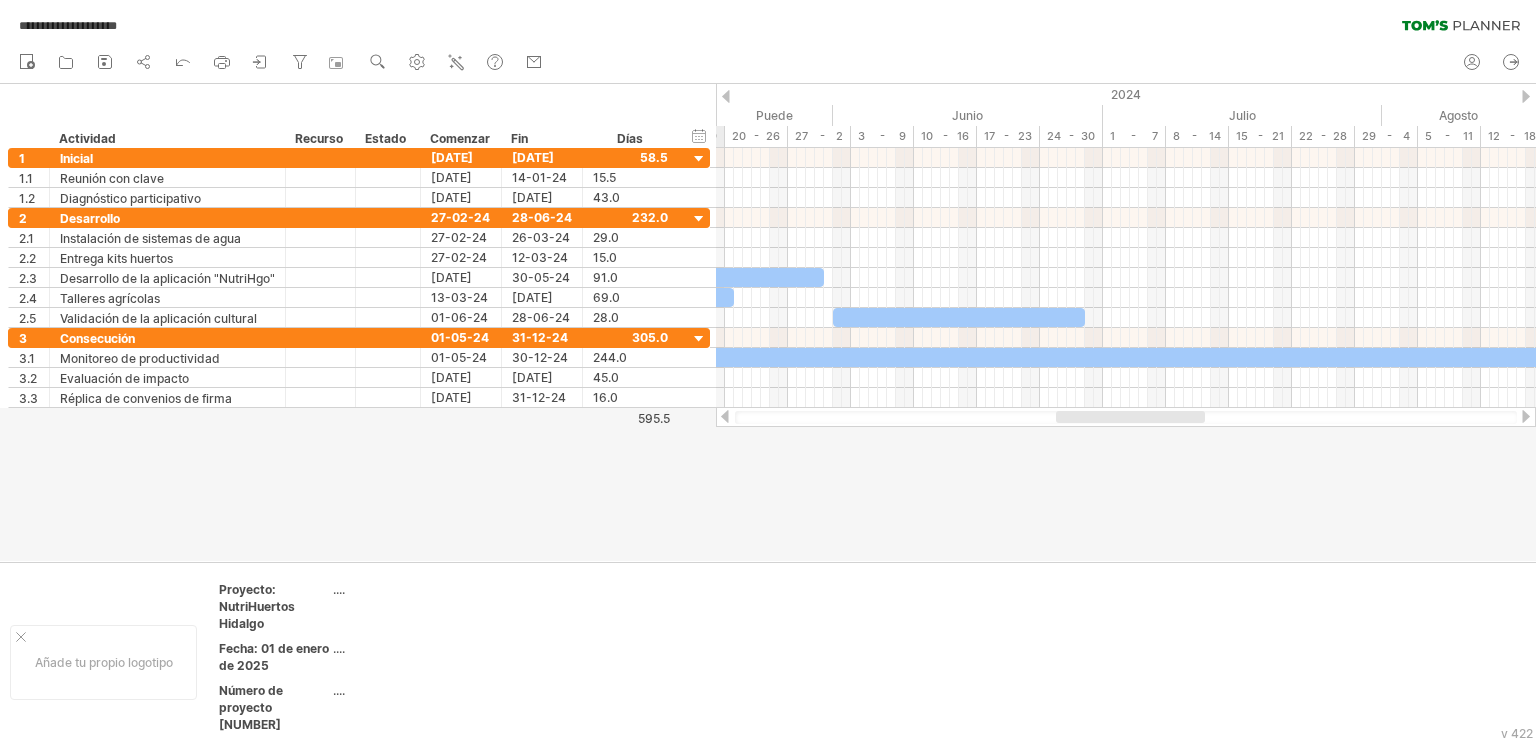 click at bounding box center [725, 416] 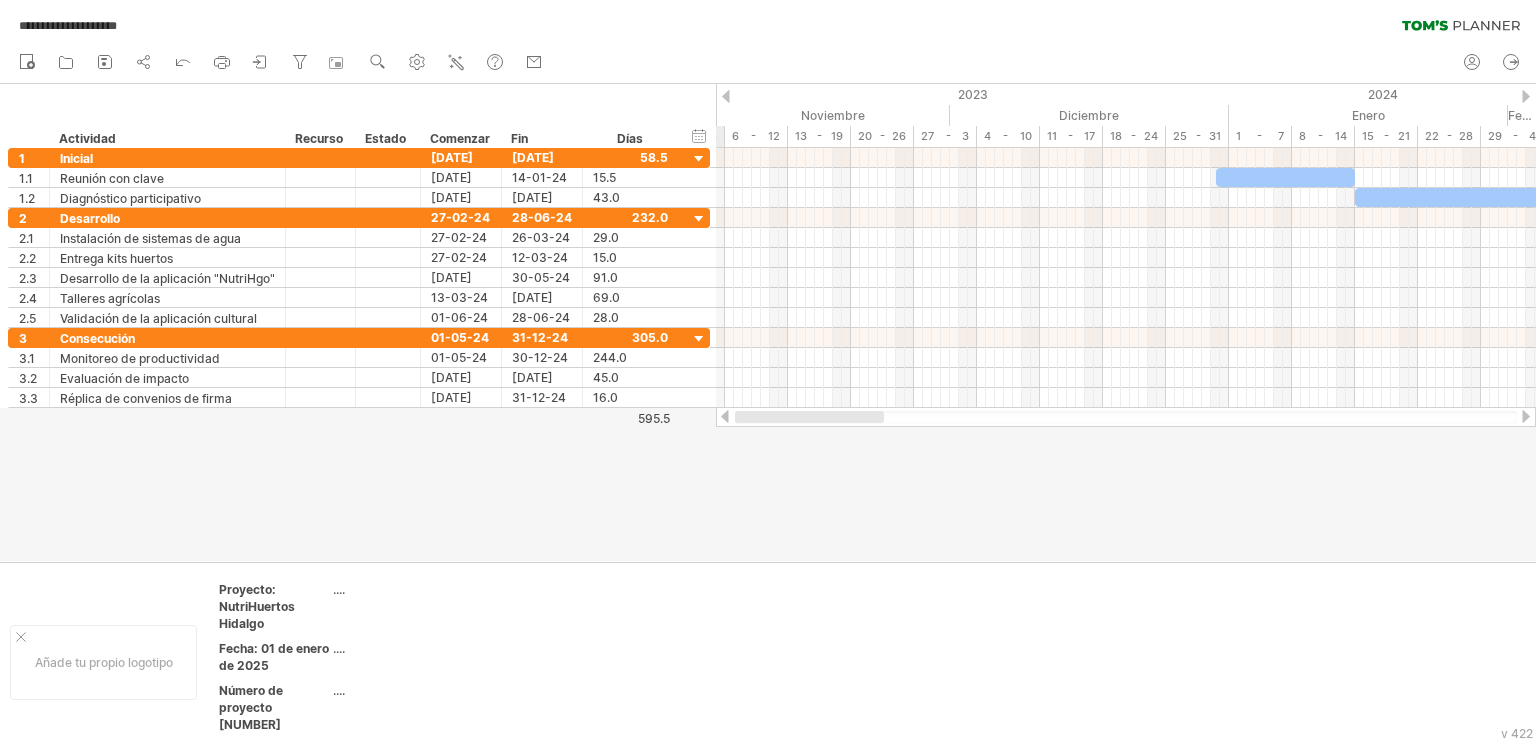 drag, startPoint x: 1087, startPoint y: 416, endPoint x: 768, endPoint y: 445, distance: 320.31546 